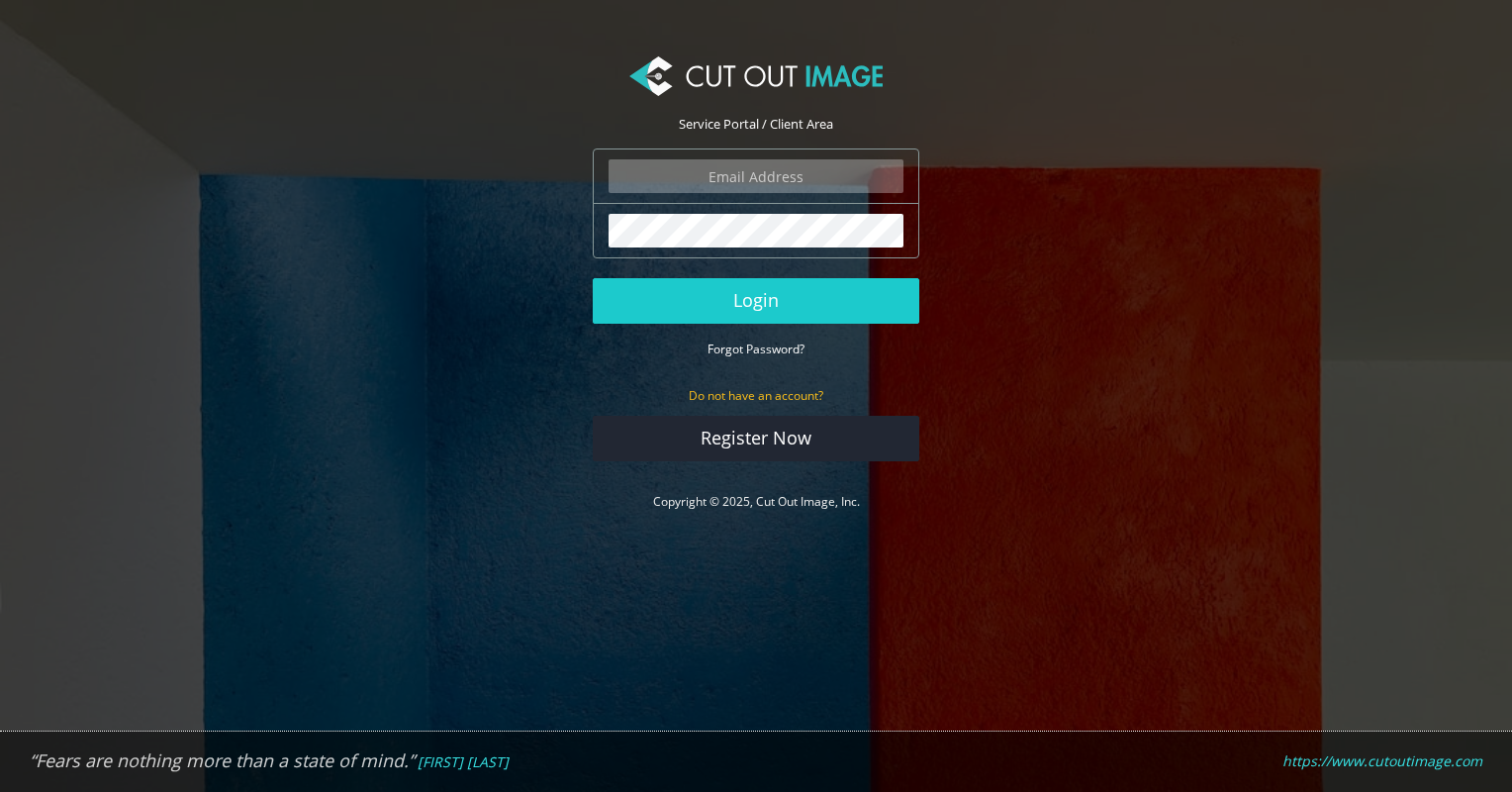 type on "pim.vanvugt@qlfbrands.com" 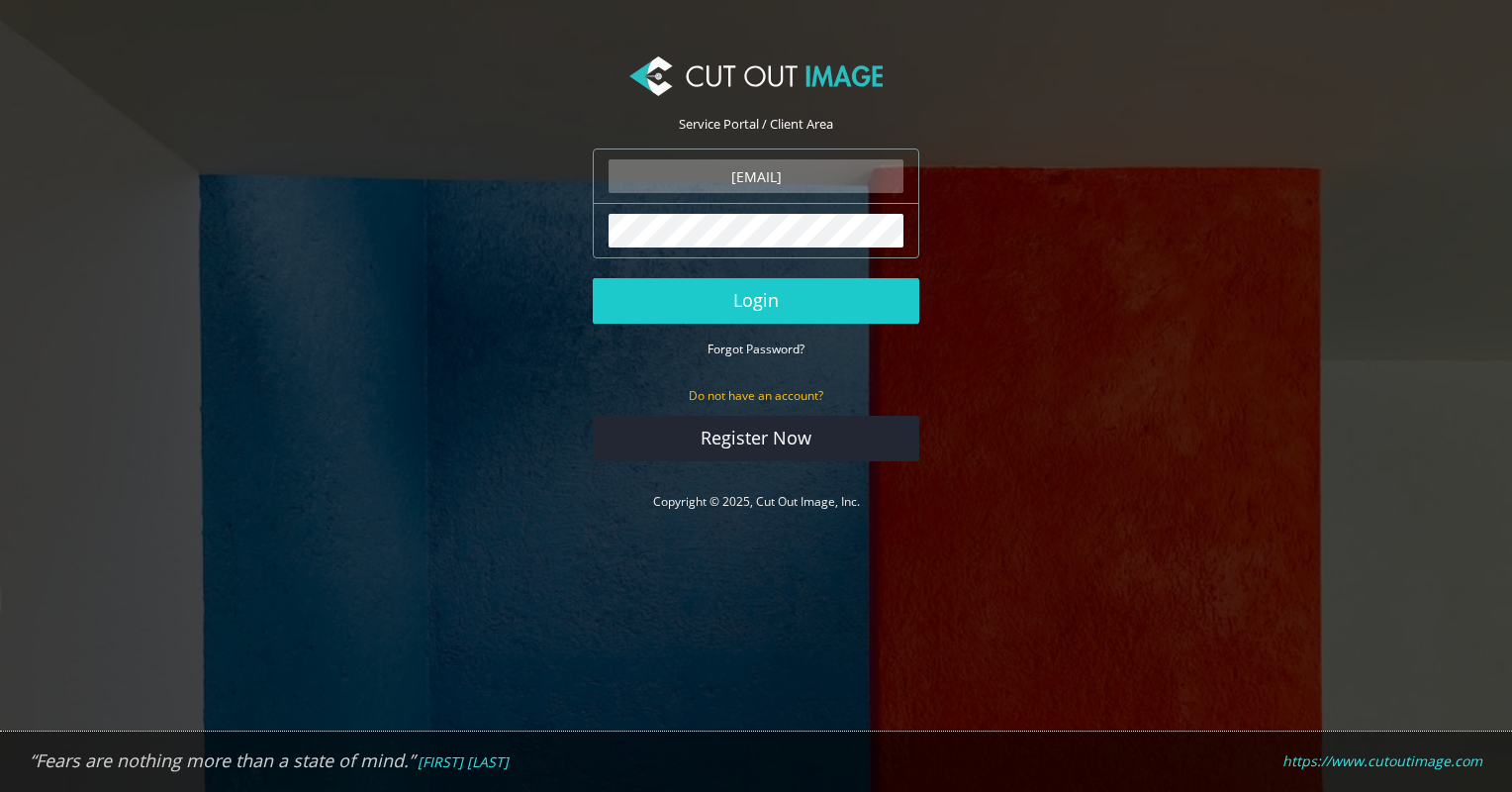 scroll, scrollTop: 0, scrollLeft: 0, axis: both 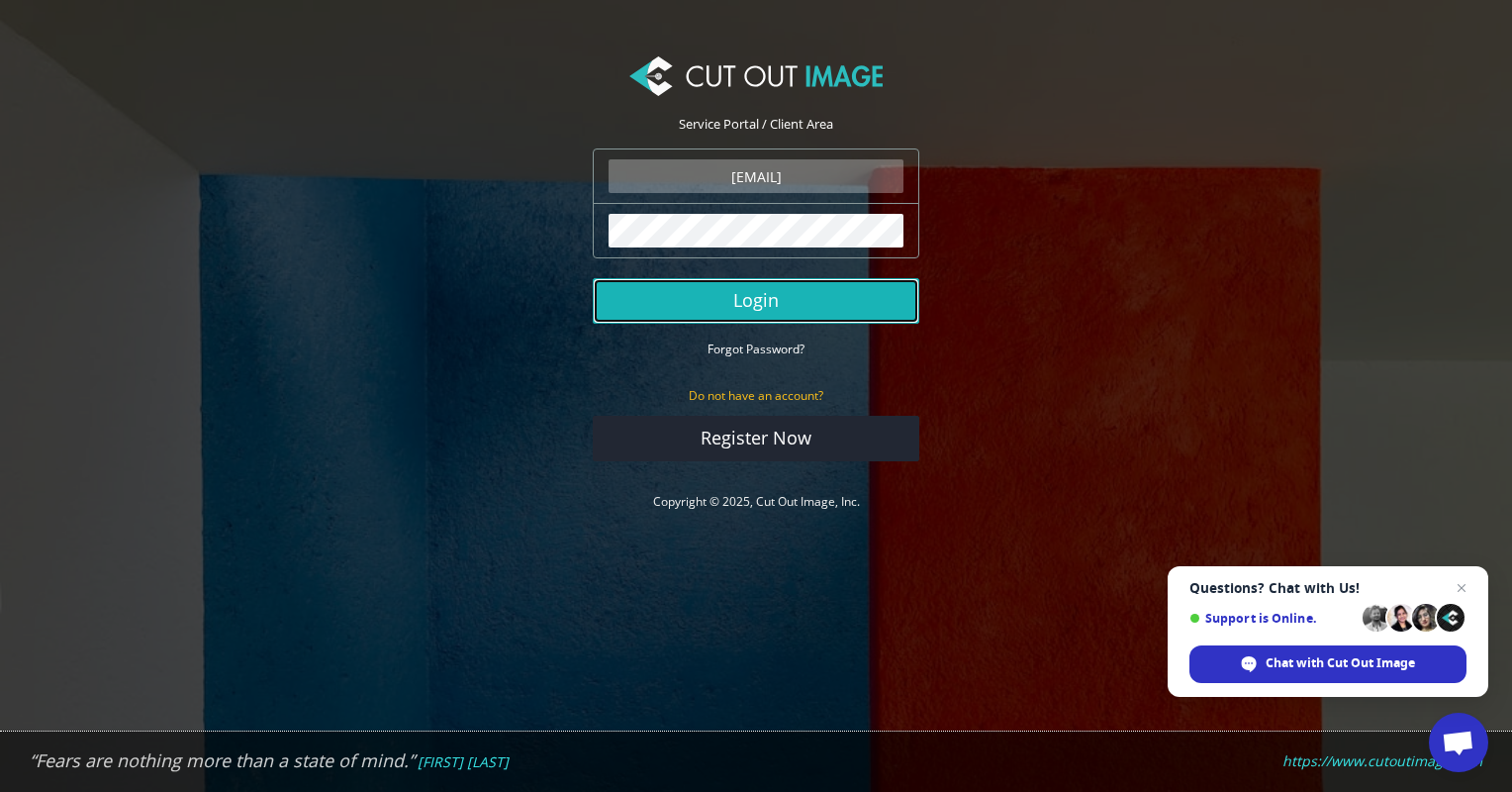 click on "Login" at bounding box center (756, 301) 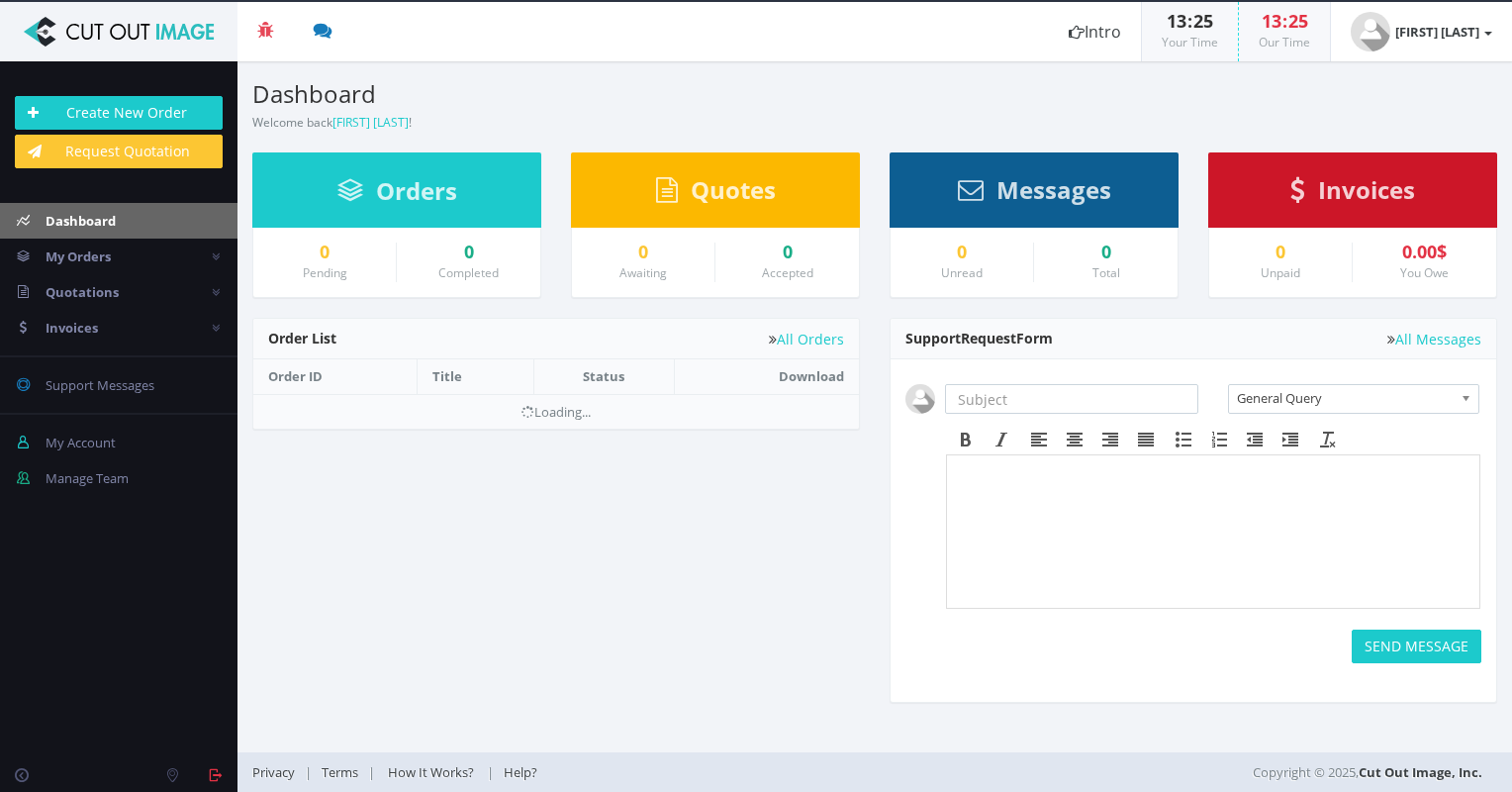 scroll, scrollTop: 0, scrollLeft: 0, axis: both 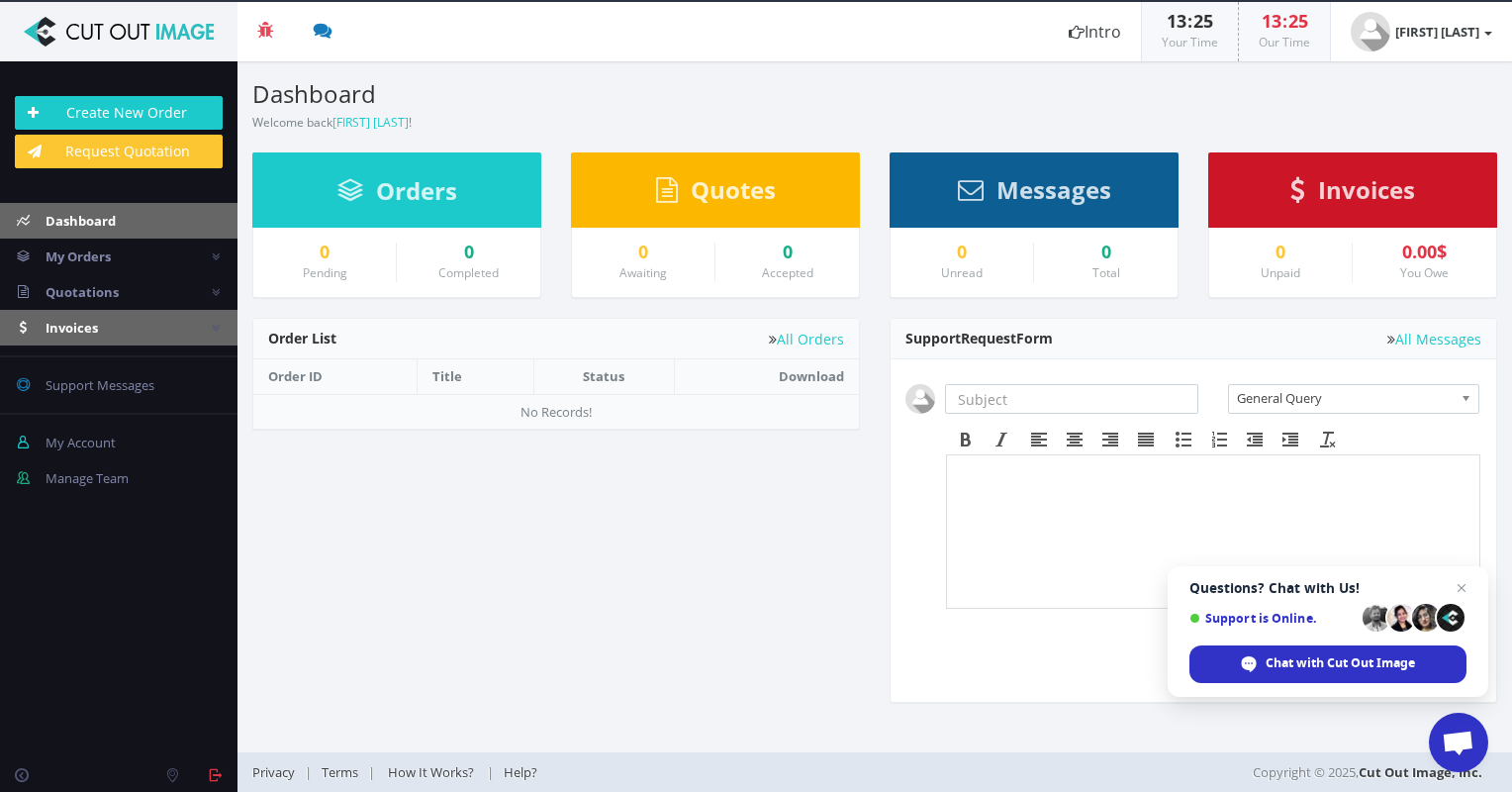 click on "Invoices" at bounding box center (119, 328) 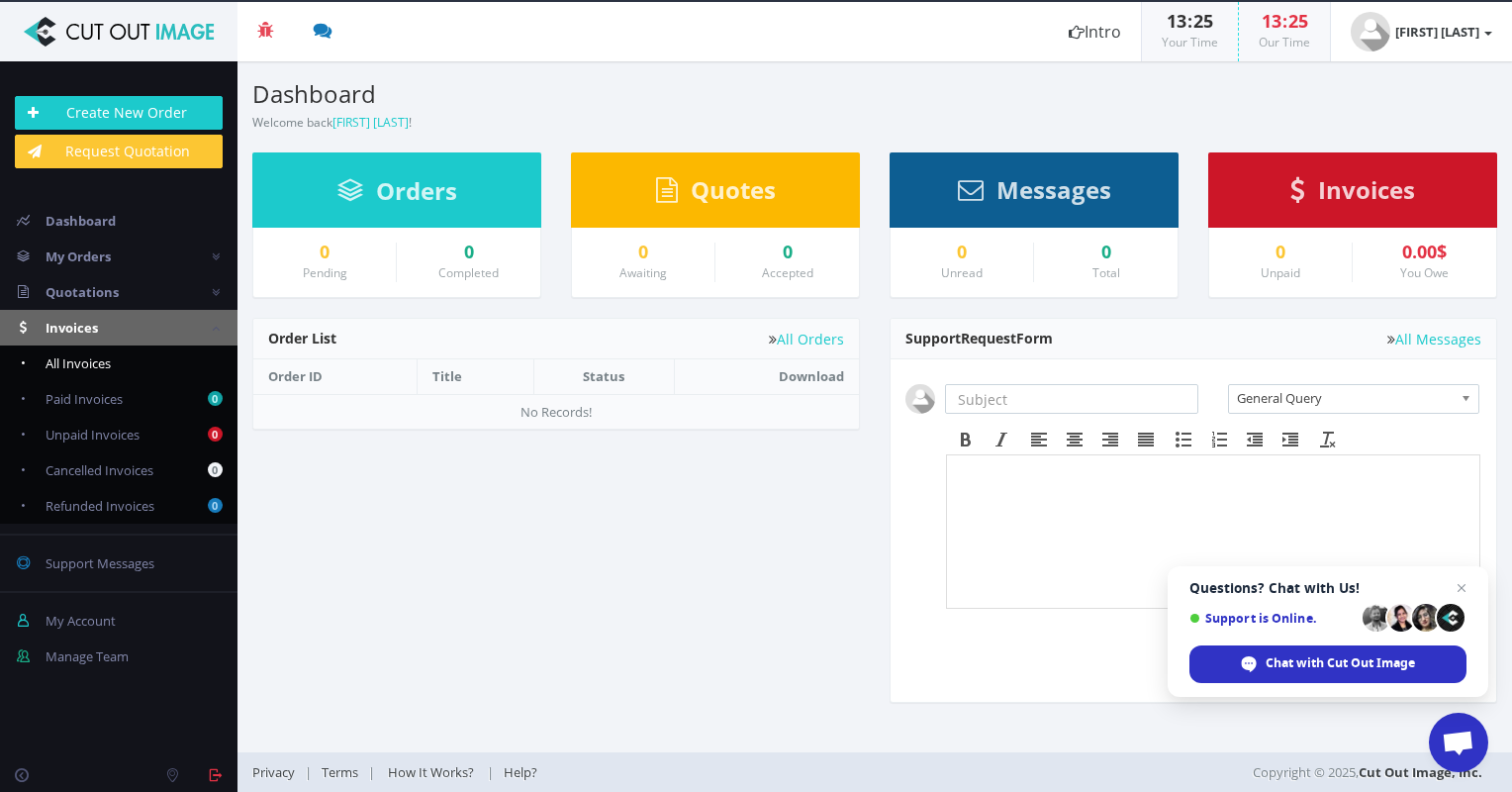 click on "All Invoices" at bounding box center (119, 363) 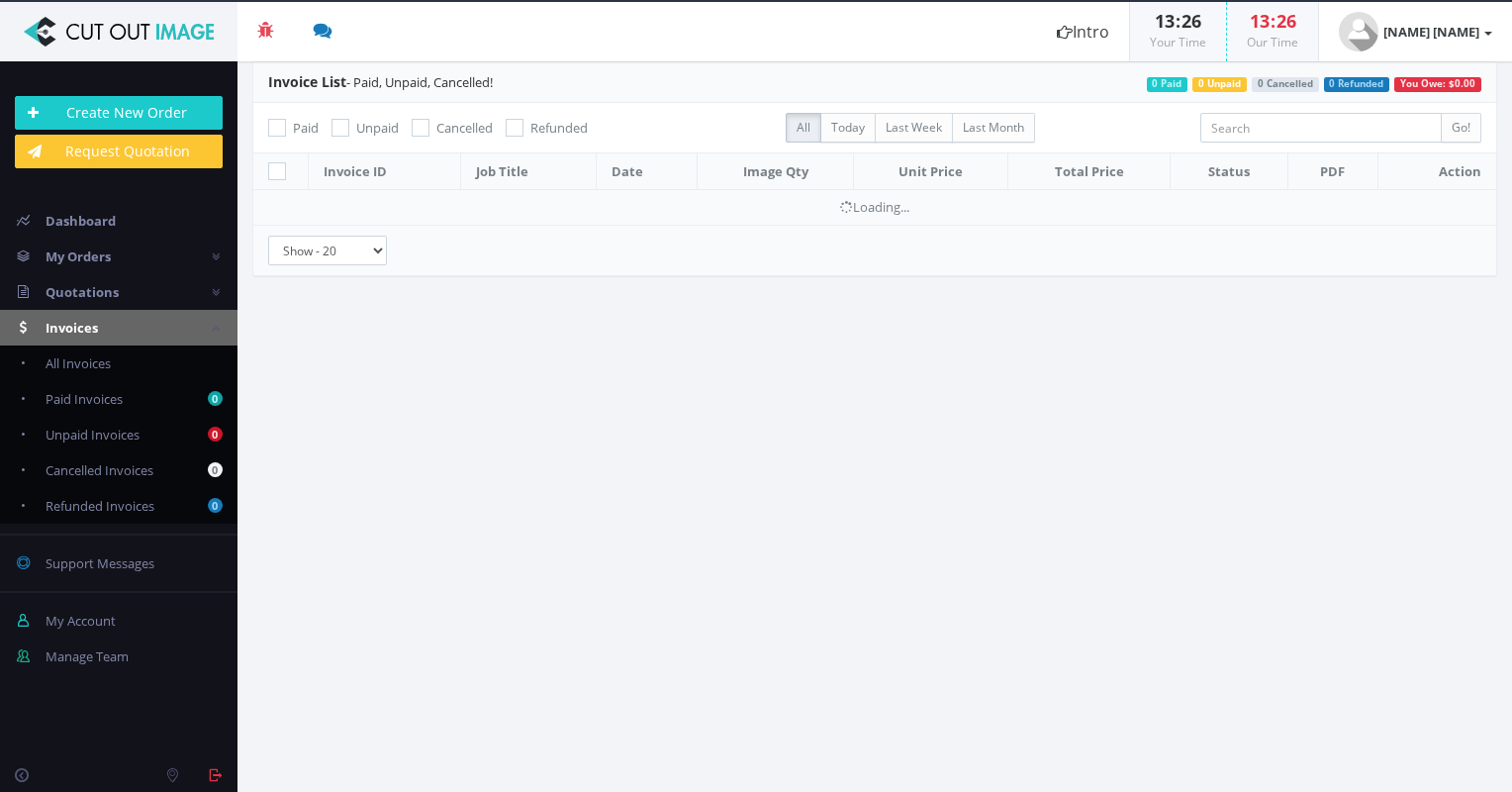 scroll, scrollTop: 0, scrollLeft: 0, axis: both 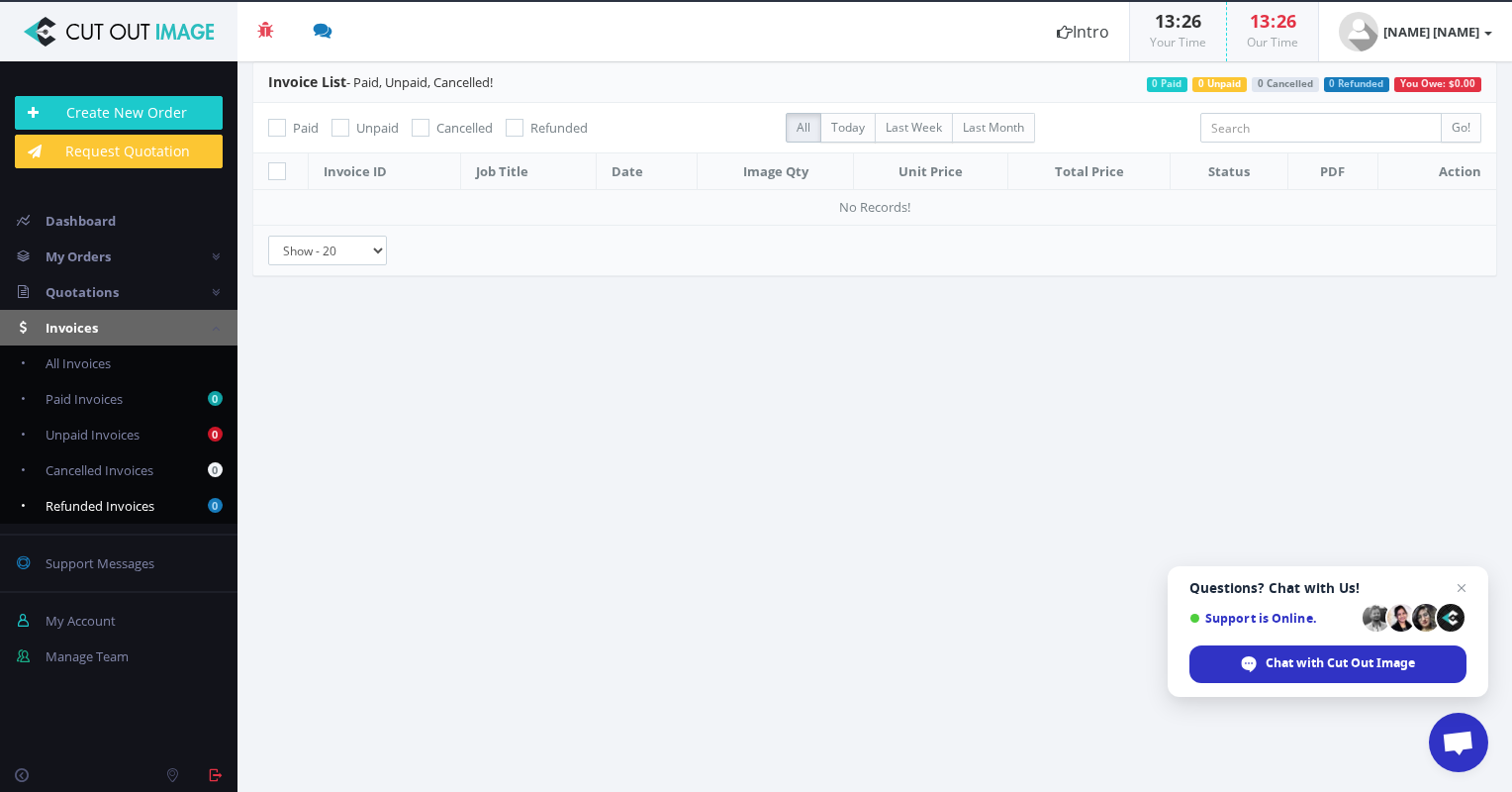 click on "Refunded Invoices" at bounding box center [100, 506] 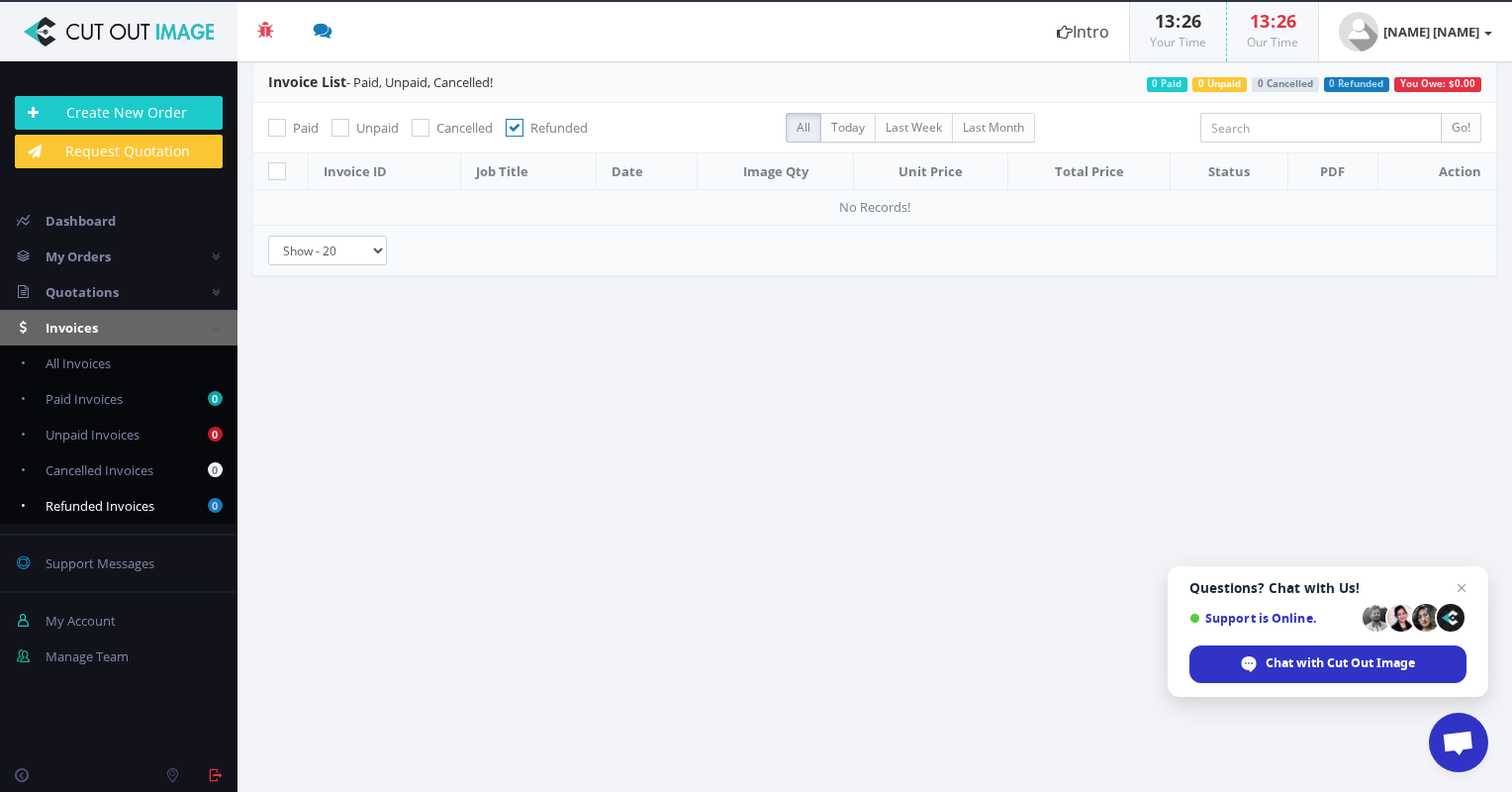 checkbox on "true" 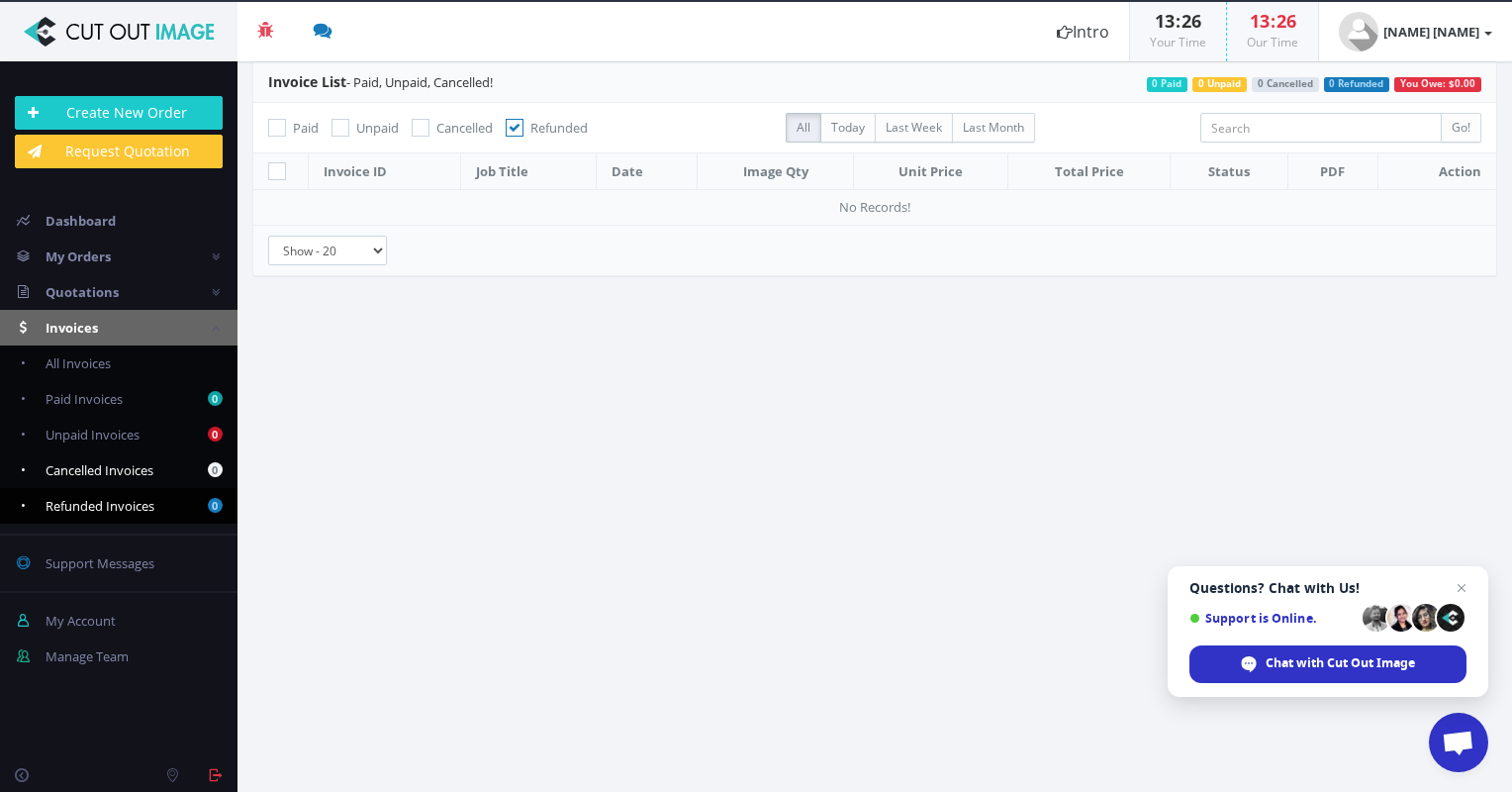 click on "Cancelled Invoices" at bounding box center [99, 470] 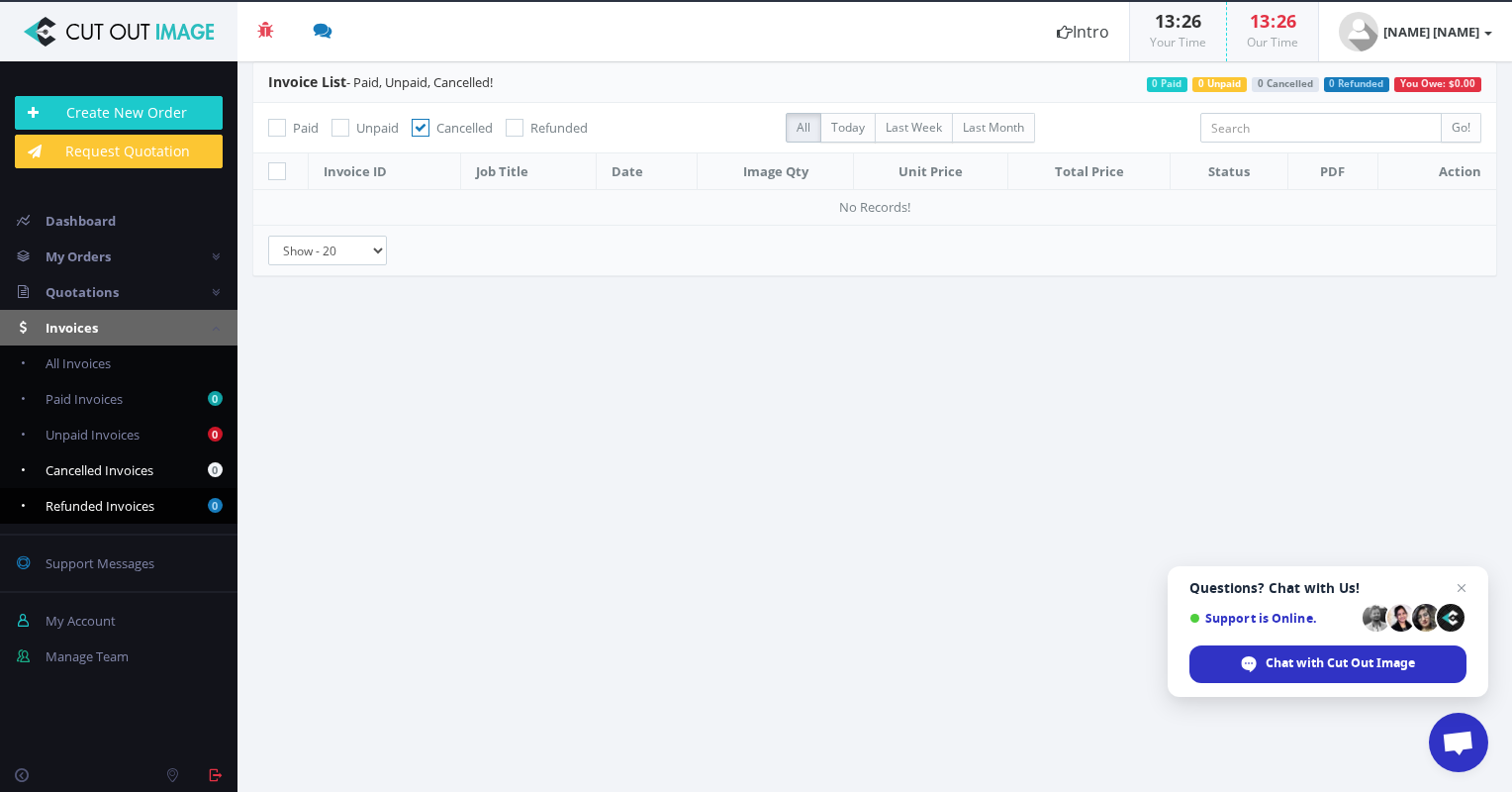 checkbox on "true" 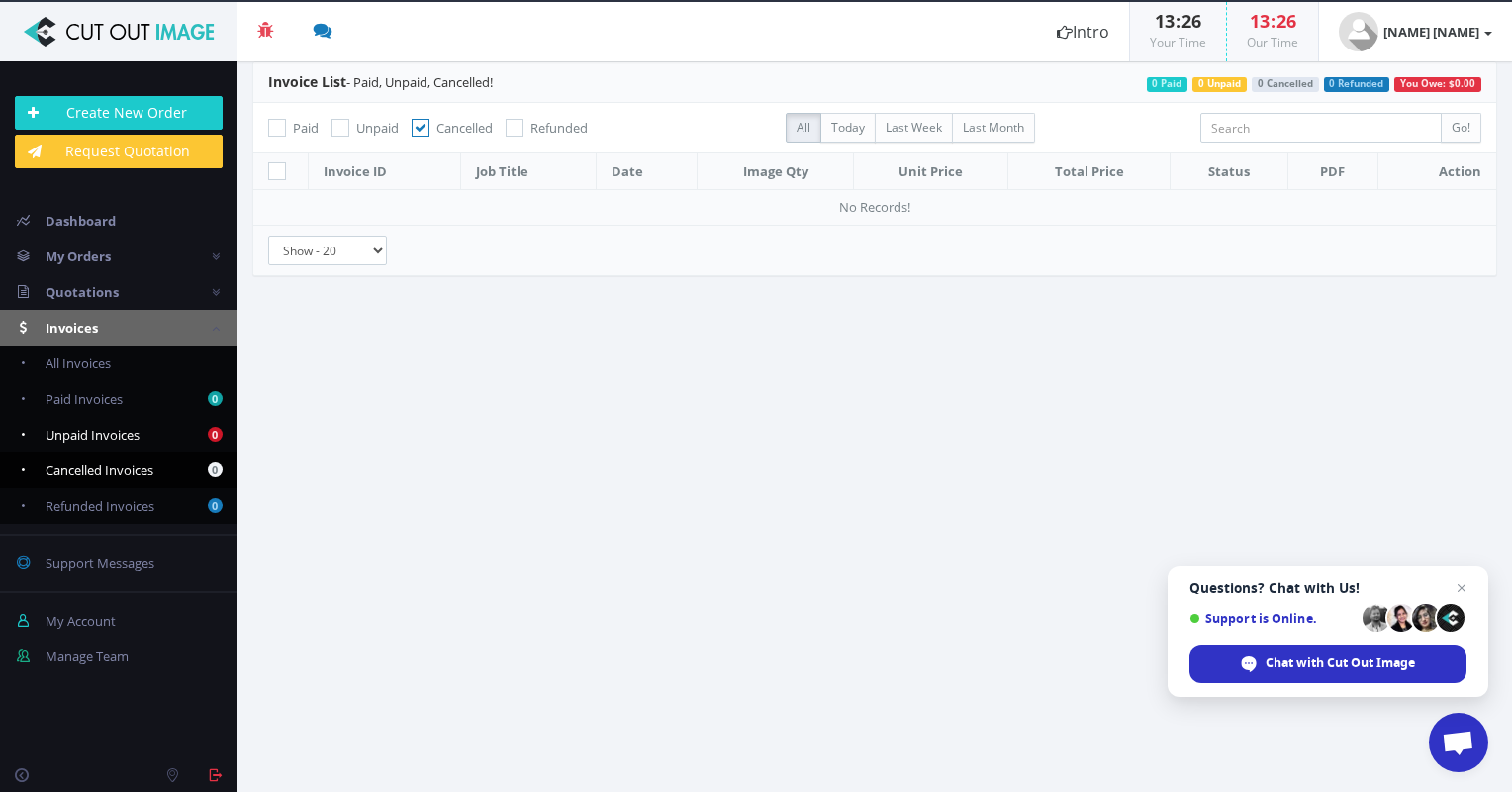click on "0
Unpaid Invoices" at bounding box center (119, 435) 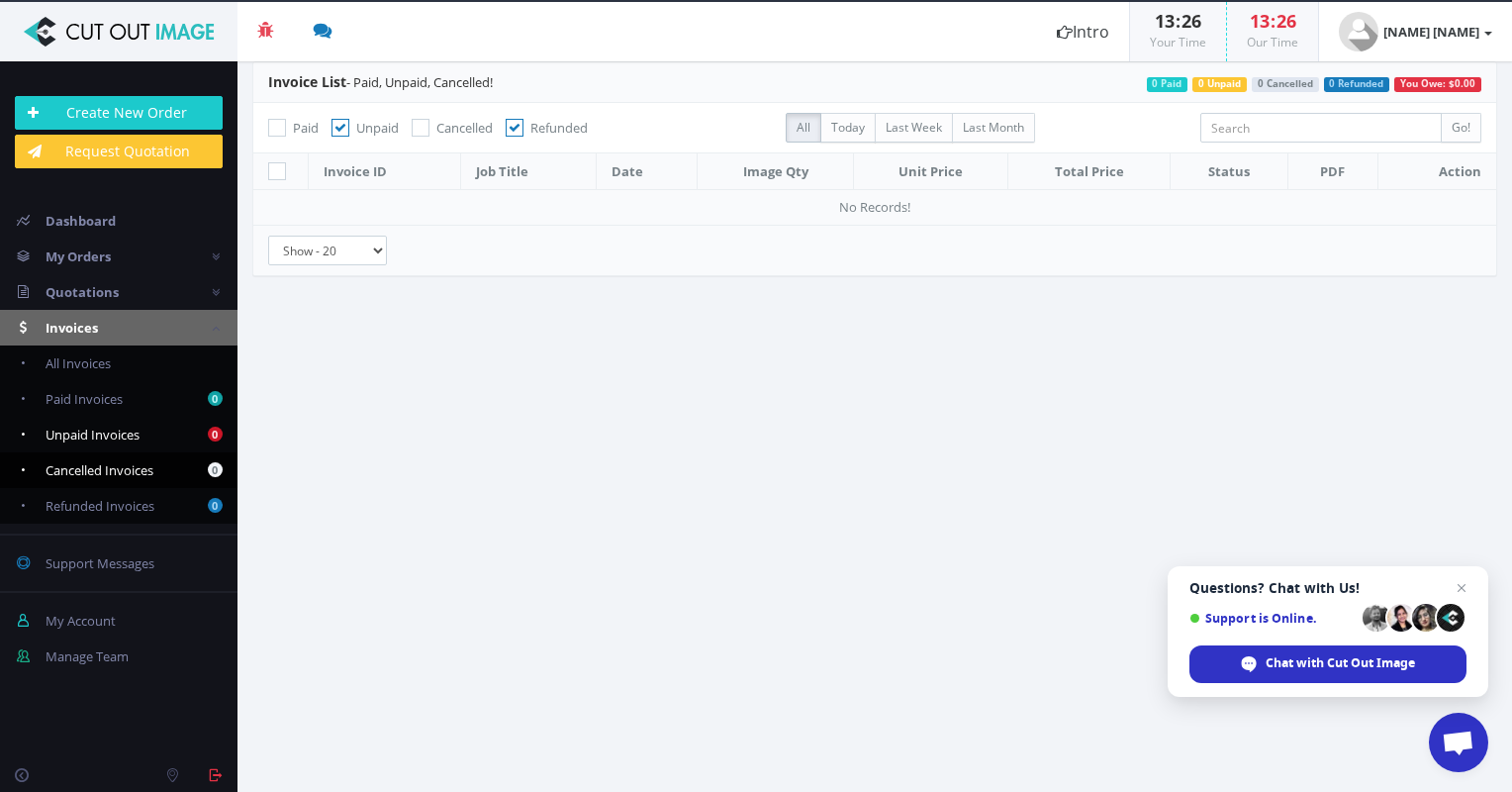 checkbox on "true" 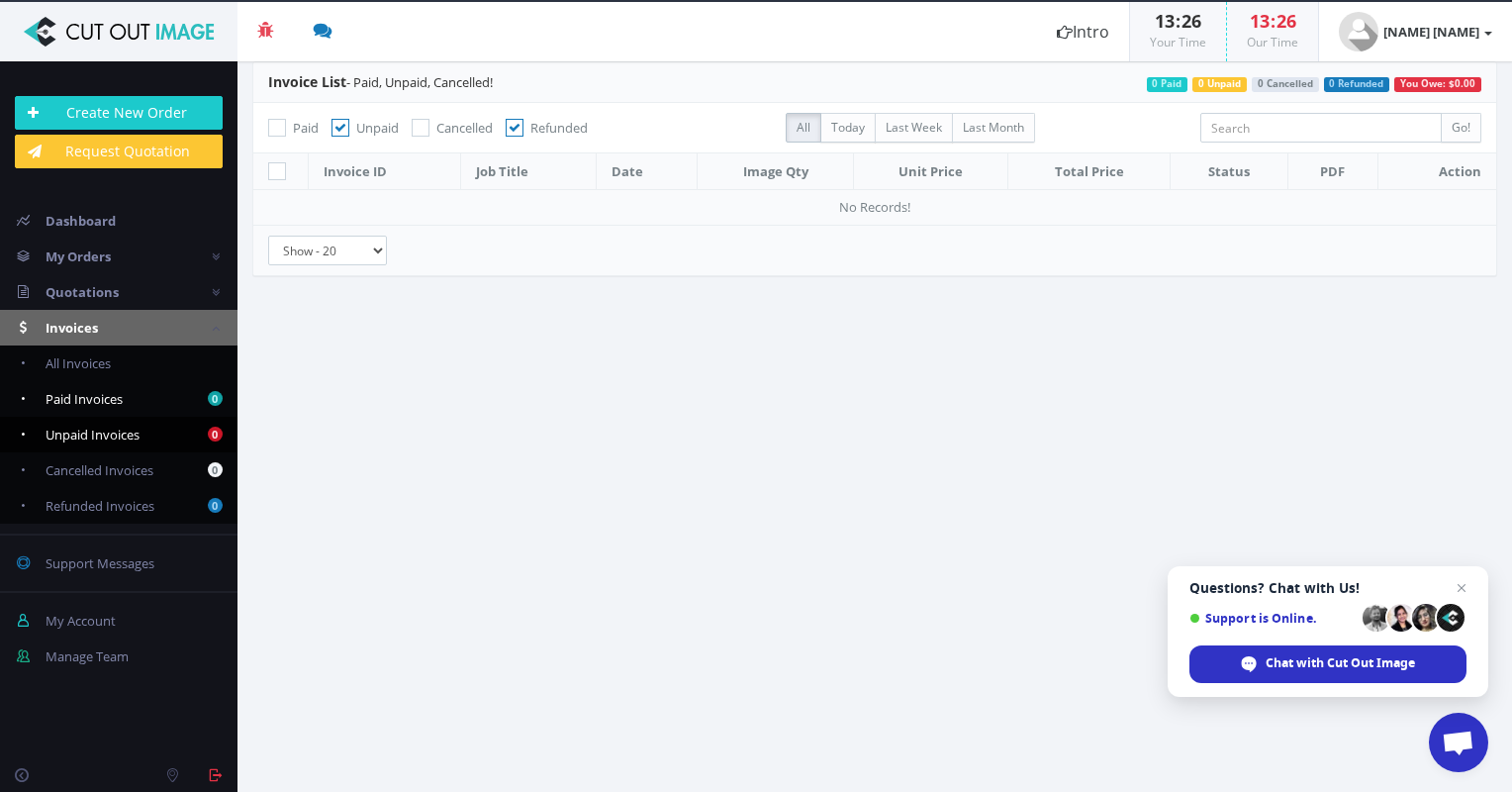 click on "0
Paid Invoices" at bounding box center [119, 399] 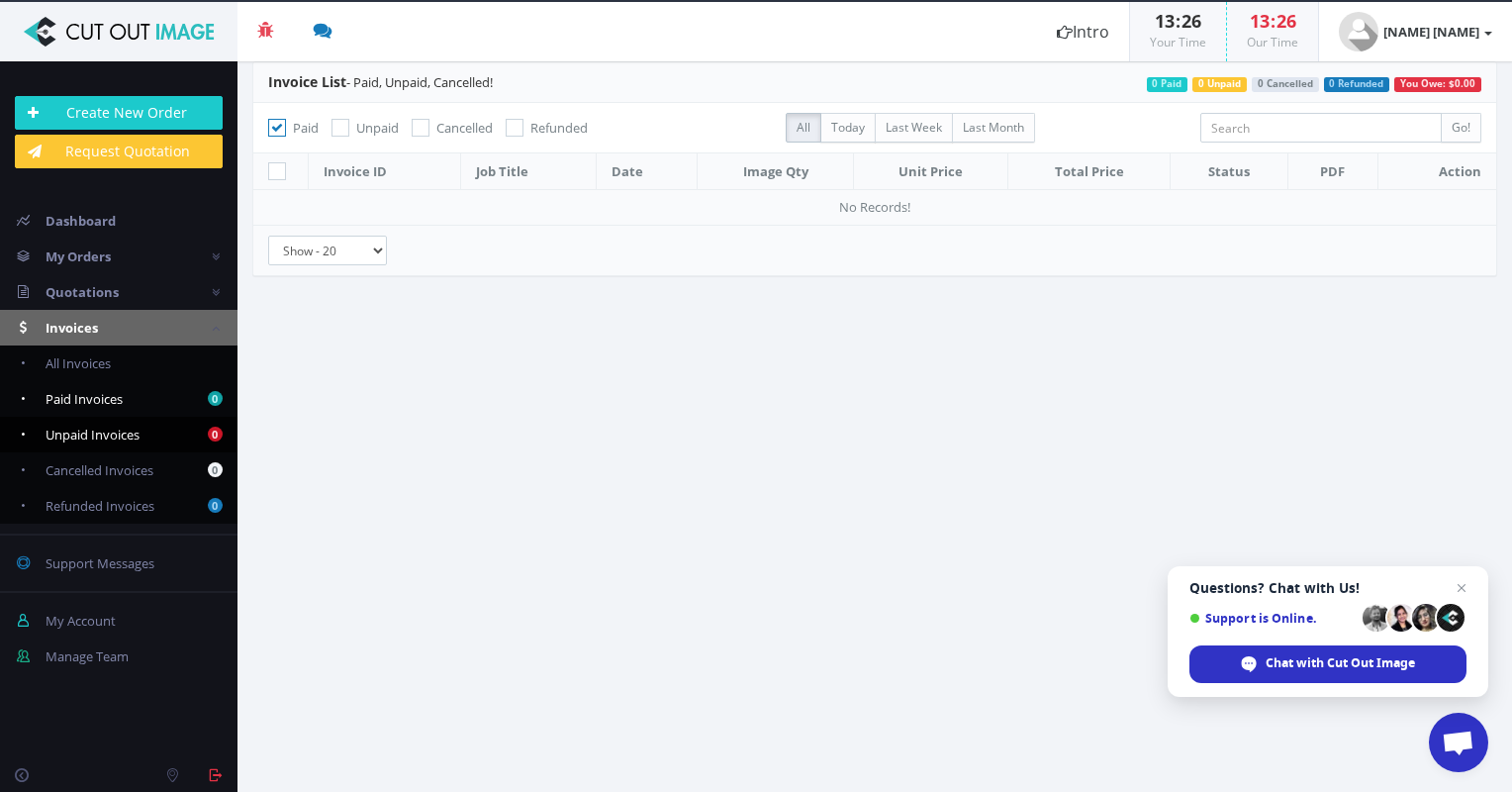 checkbox on "true" 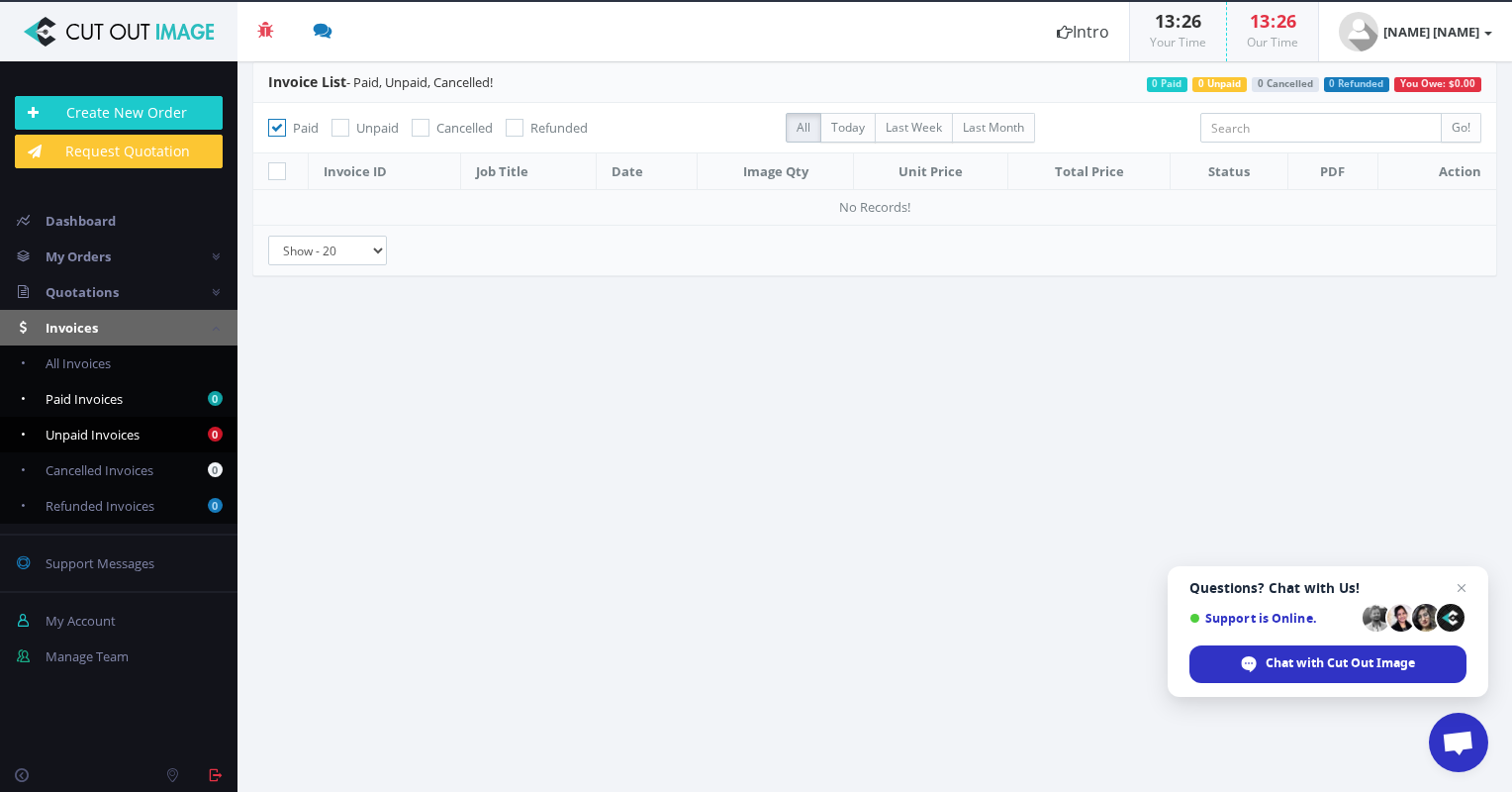 checkbox on "false" 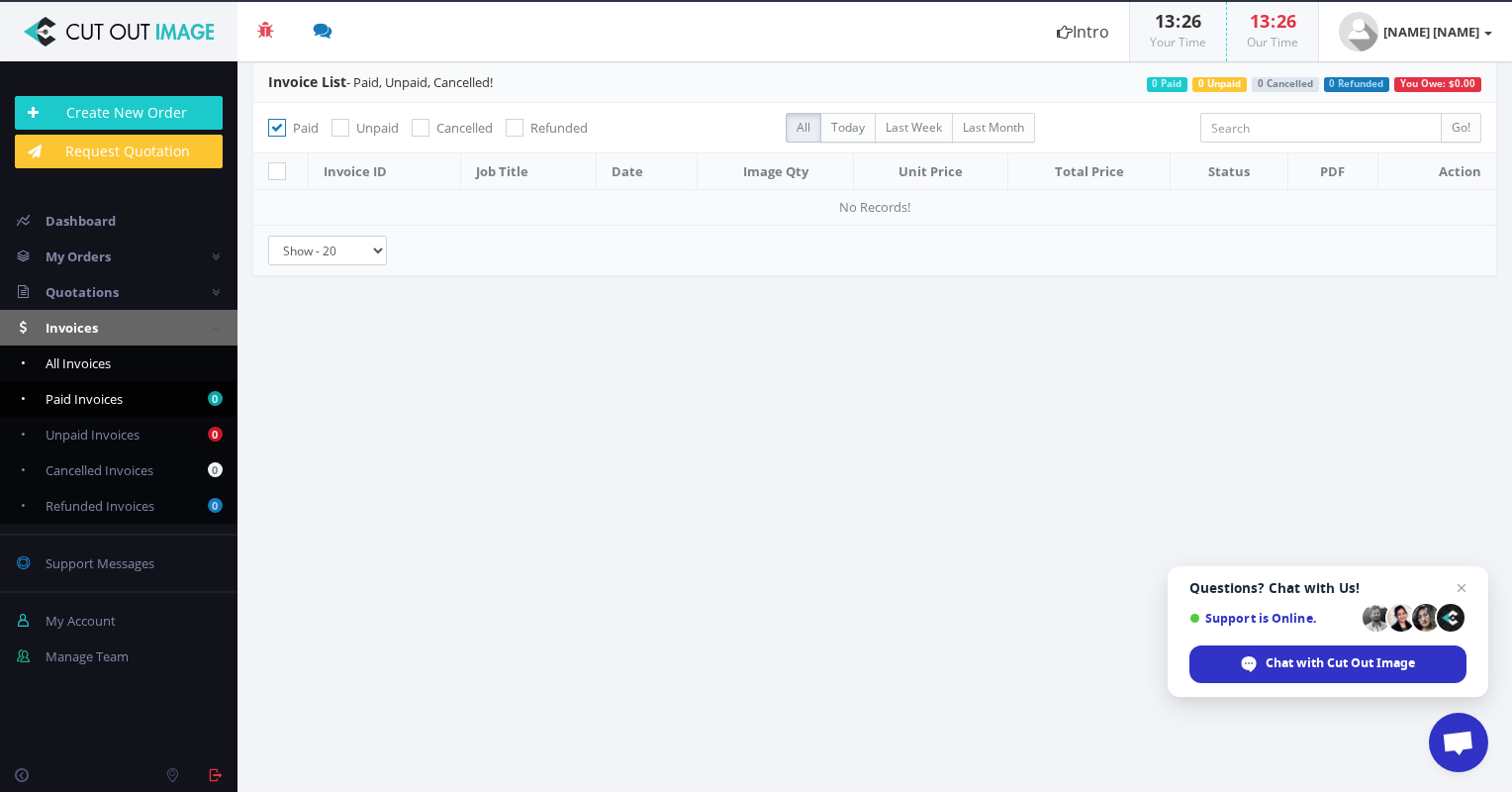 click on "All Invoices" at bounding box center [78, 363] 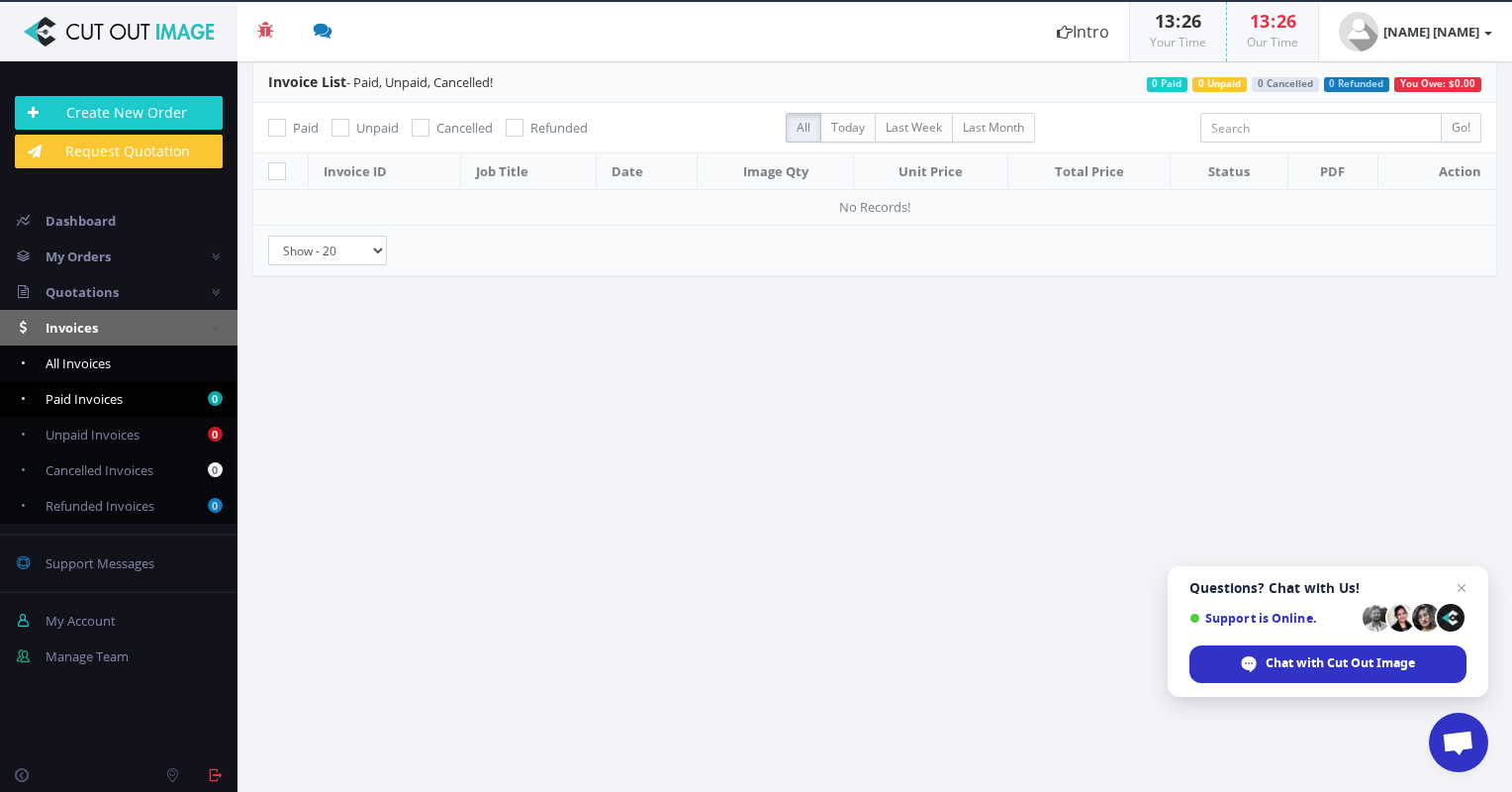 checkbox on "false" 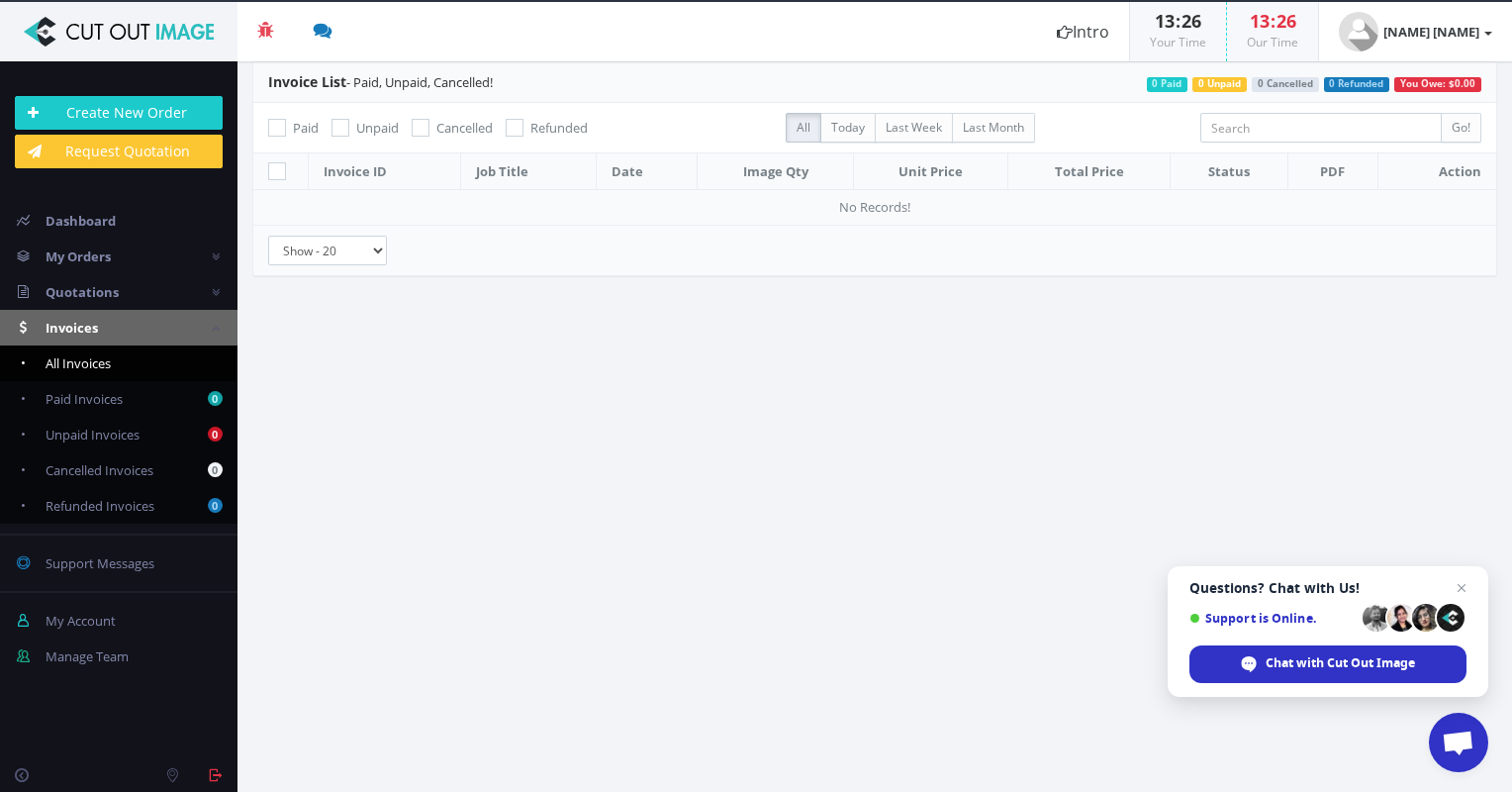 click on "Invoices" at bounding box center (71, 328) 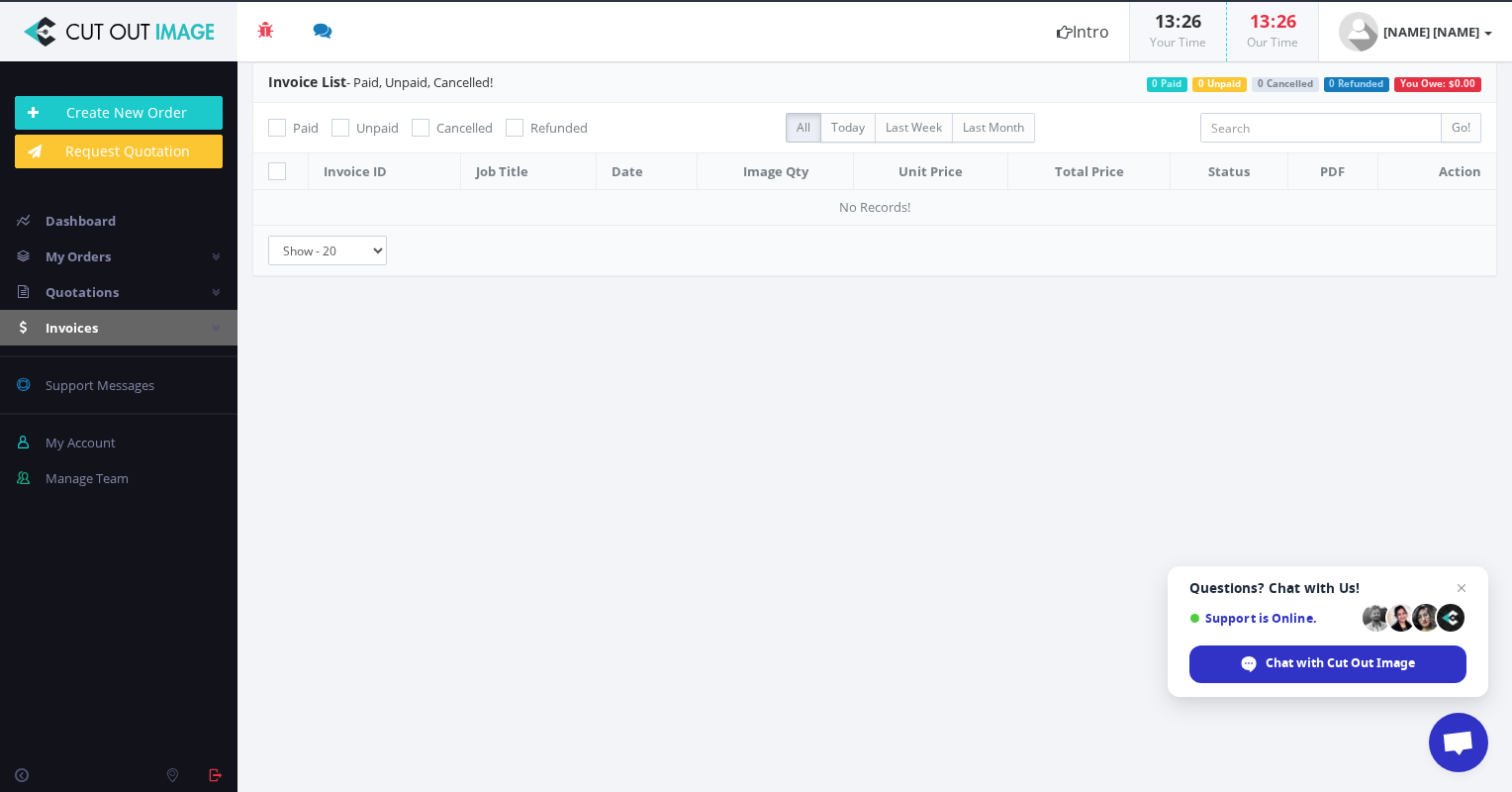 click on "Invoices" at bounding box center (71, 328) 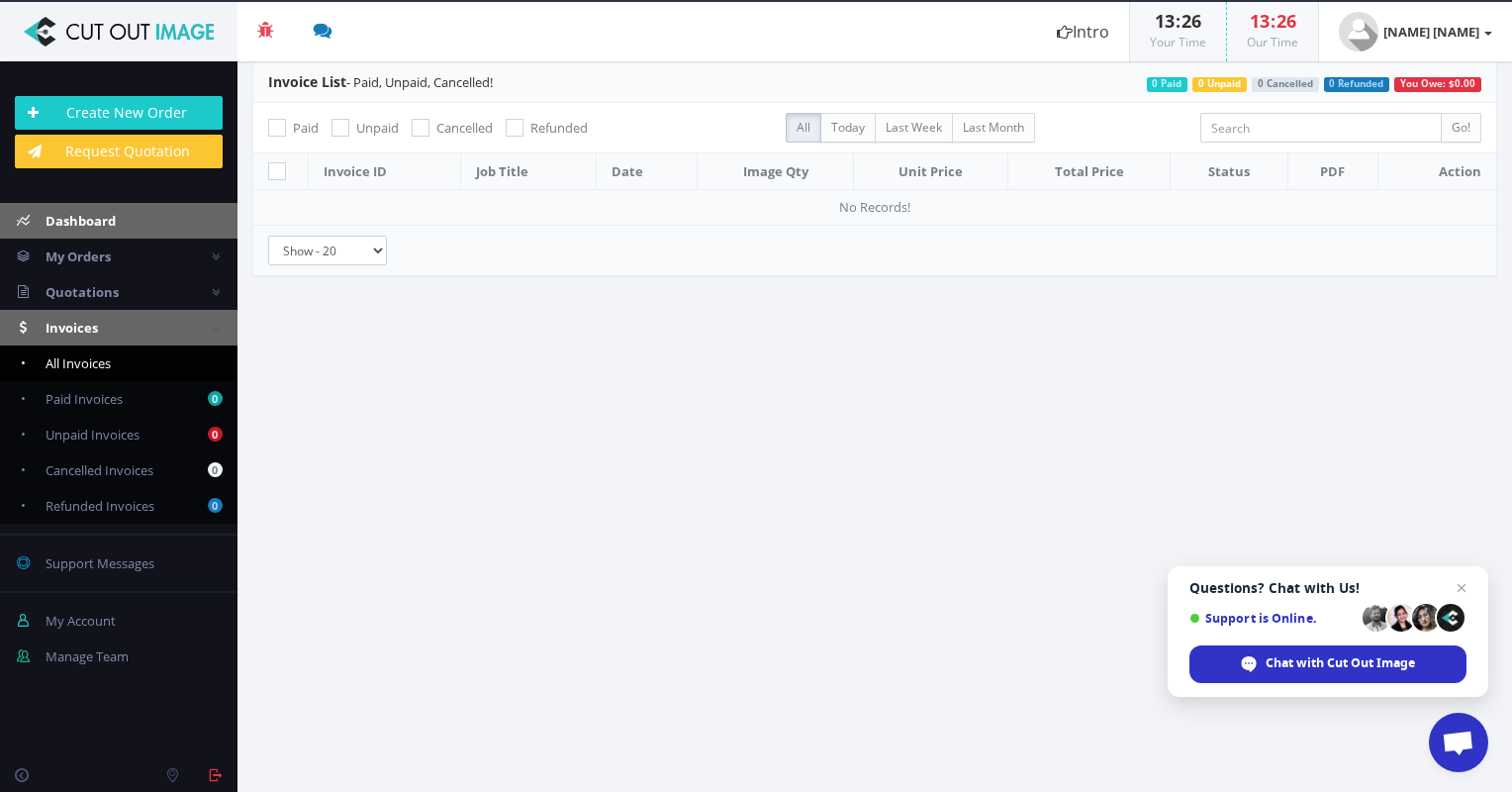click on "Dashboard" at bounding box center (80, 221) 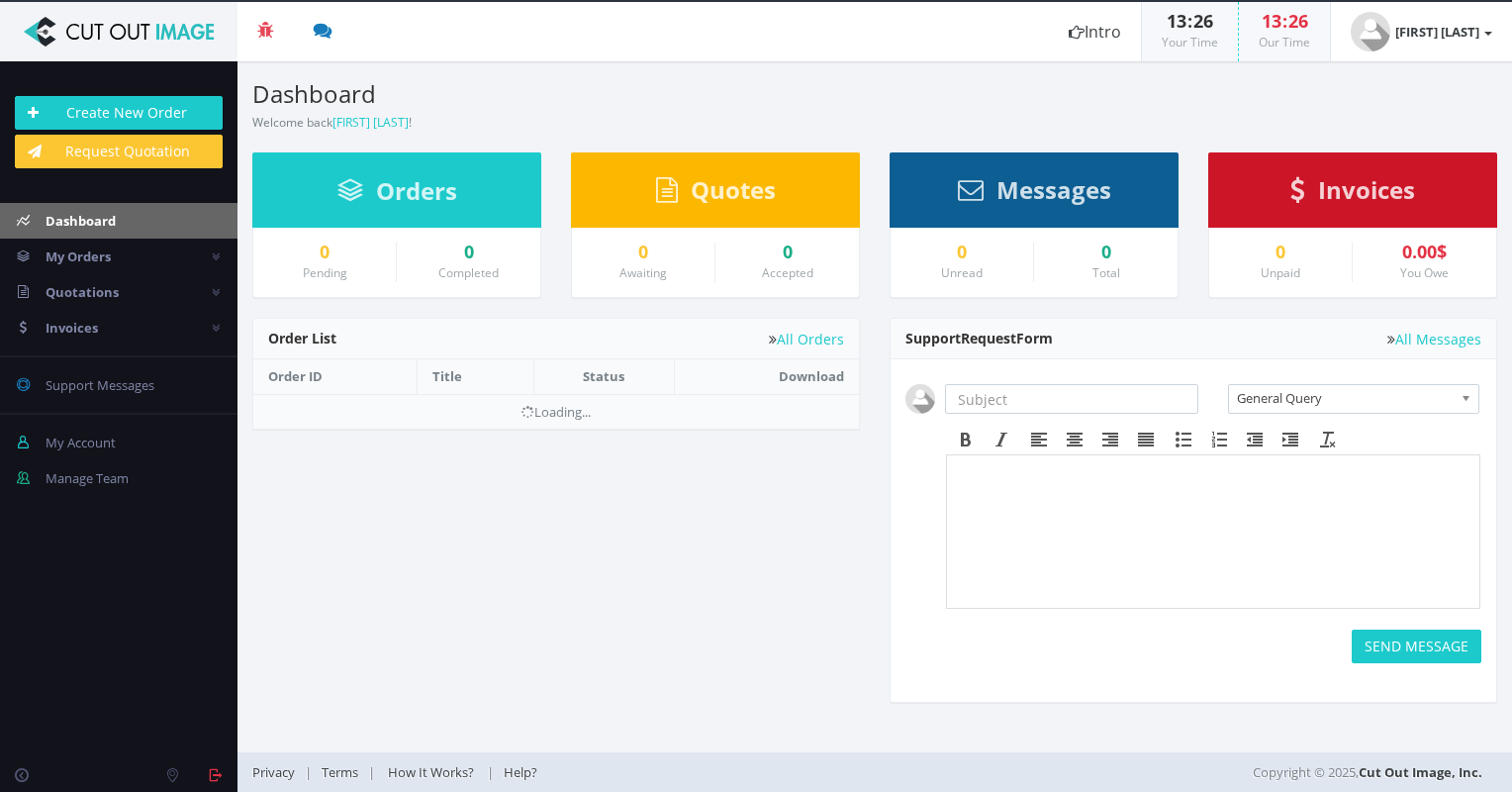 scroll, scrollTop: 0, scrollLeft: 0, axis: both 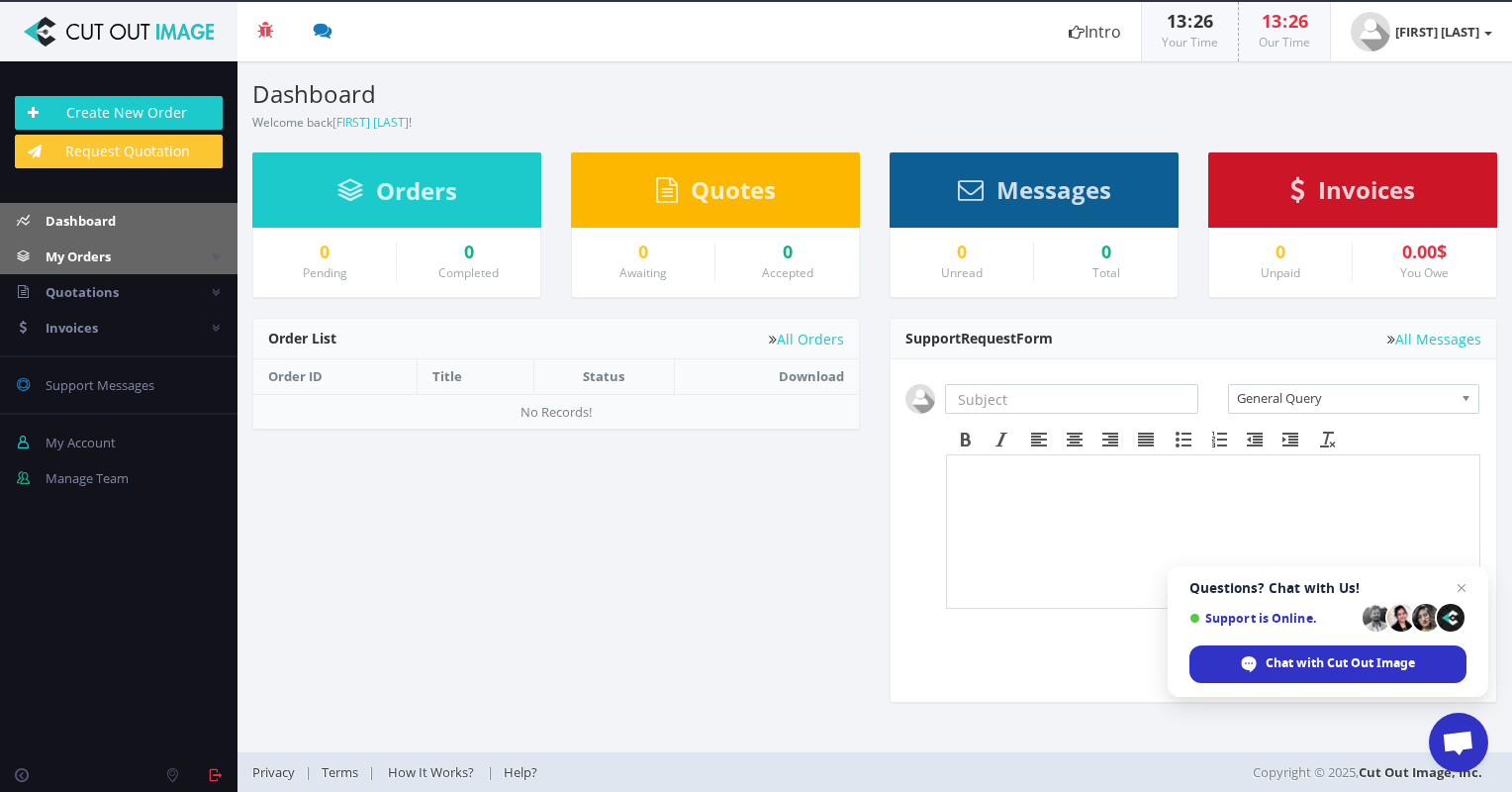 click on "My Orders" at bounding box center [119, 256] 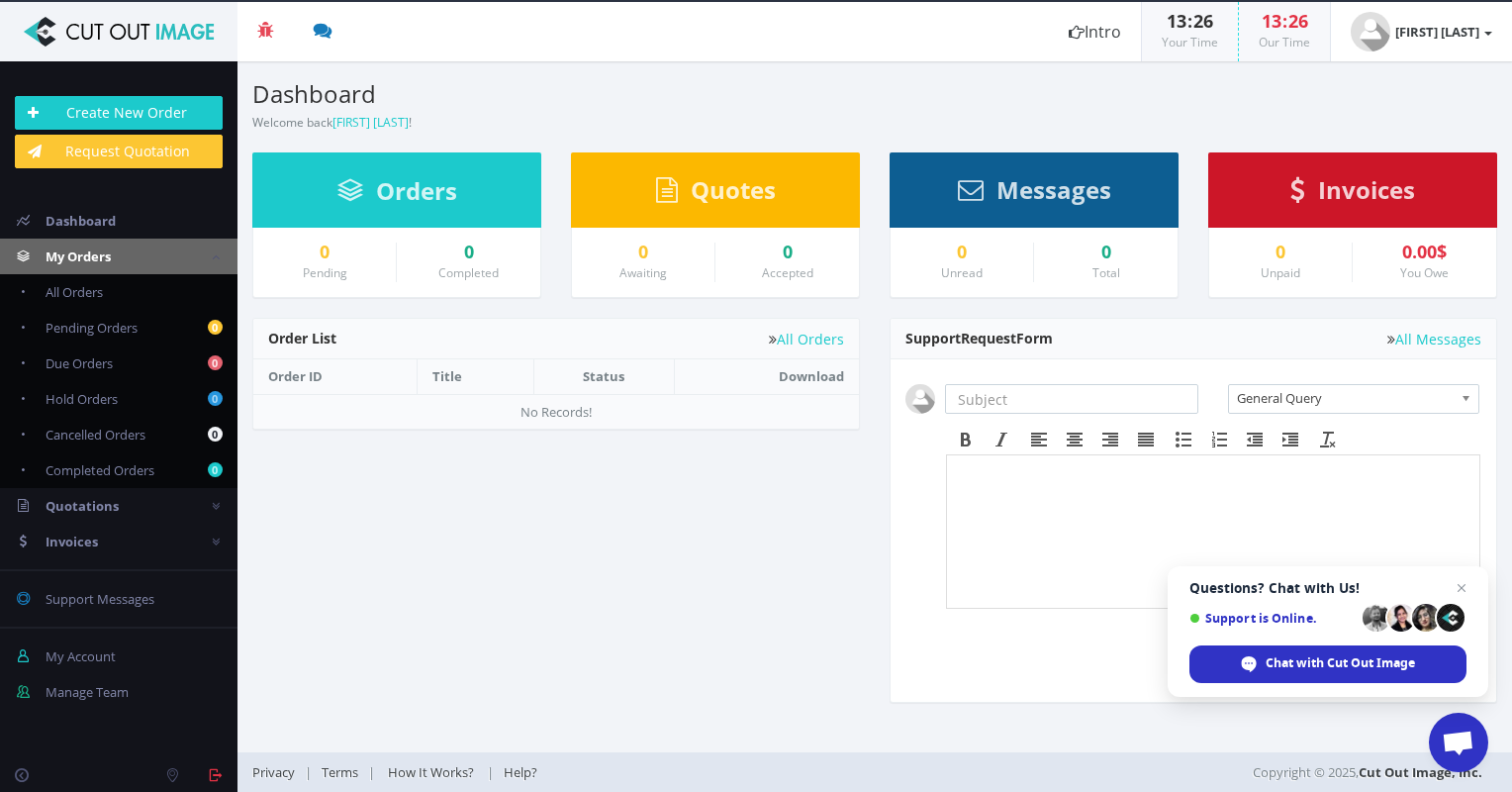 click on "My Orders" at bounding box center (78, 256) 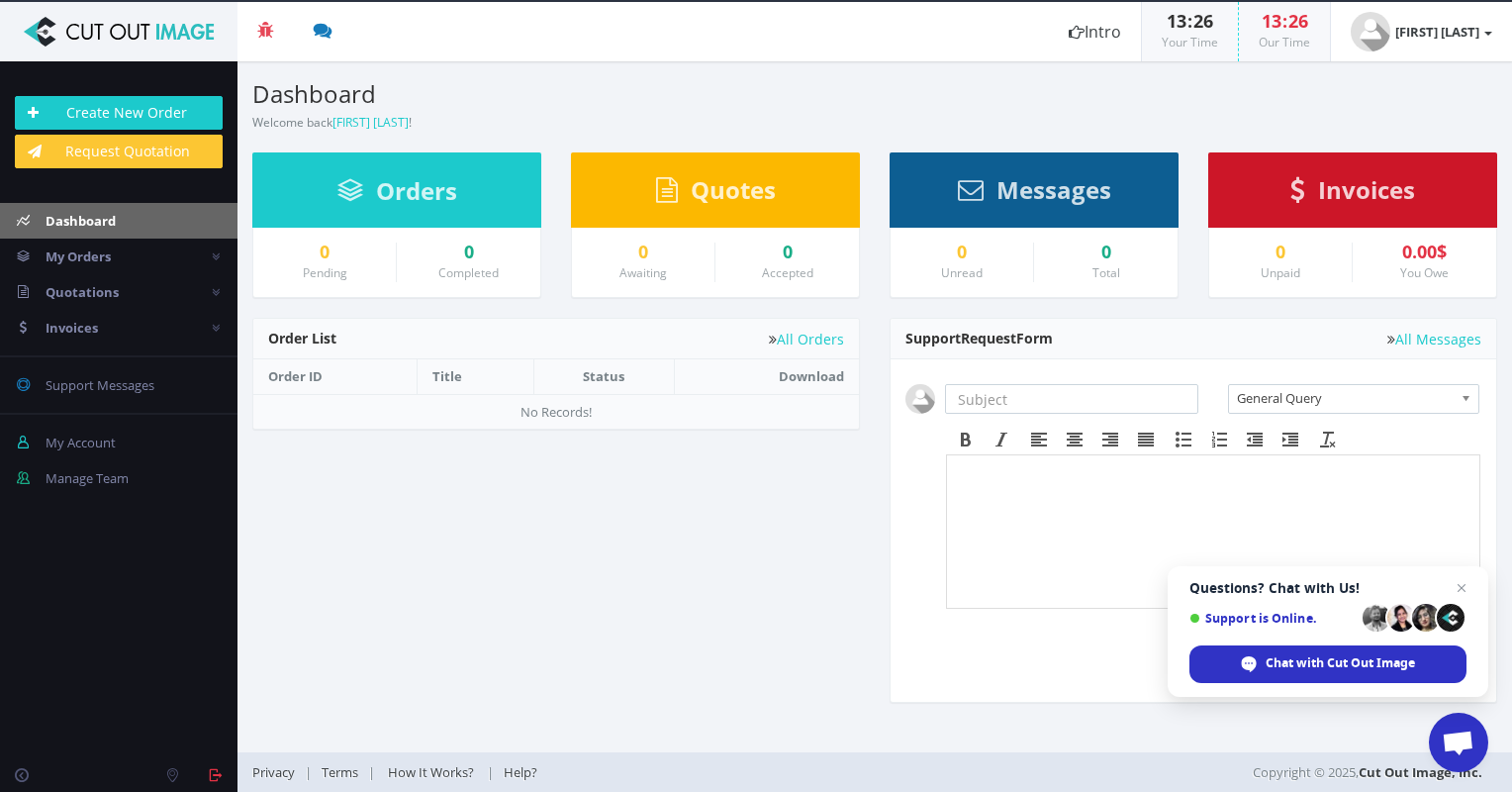 click on "Dashboard" at bounding box center [80, 221] 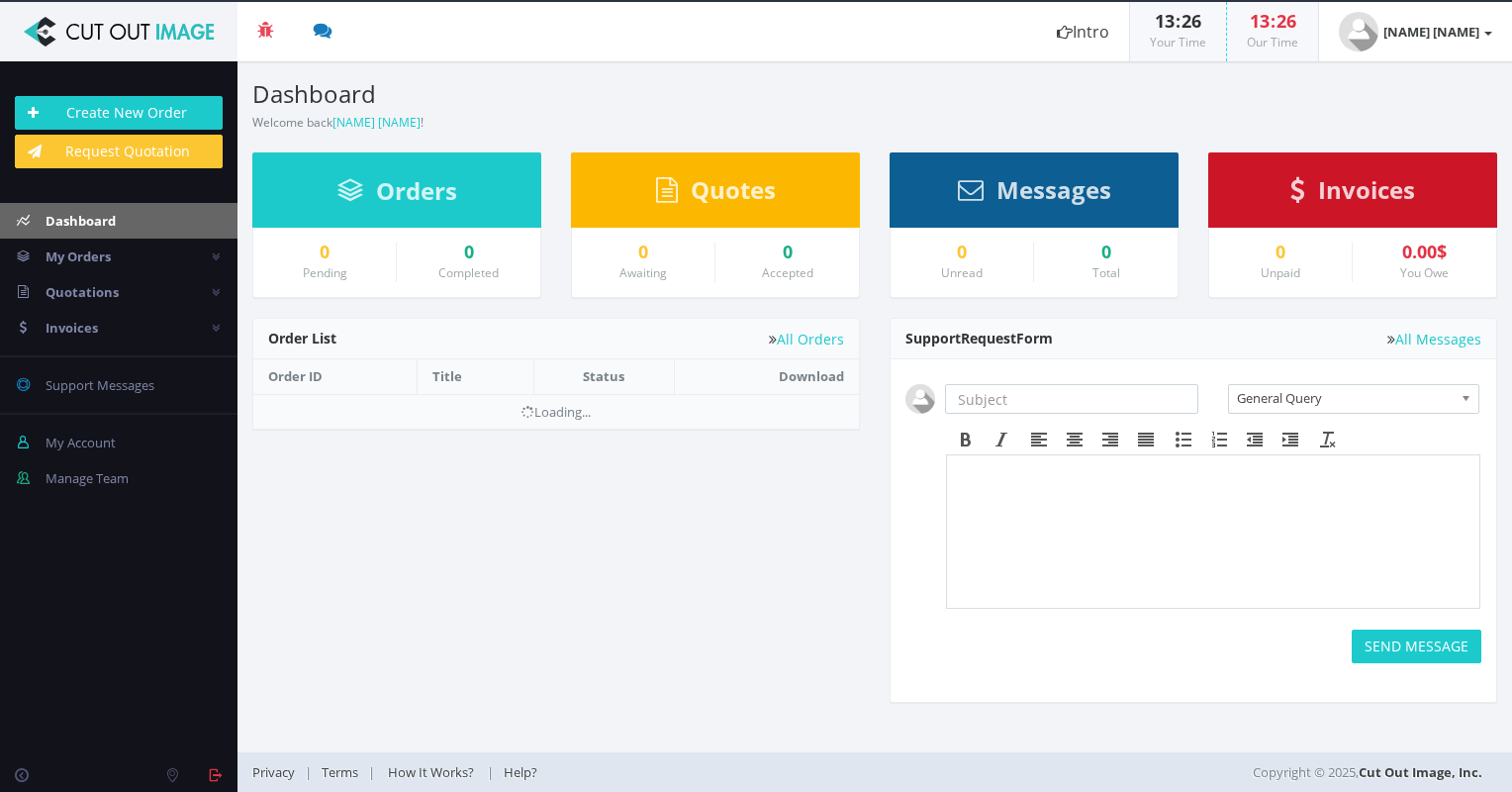scroll, scrollTop: 0, scrollLeft: 0, axis: both 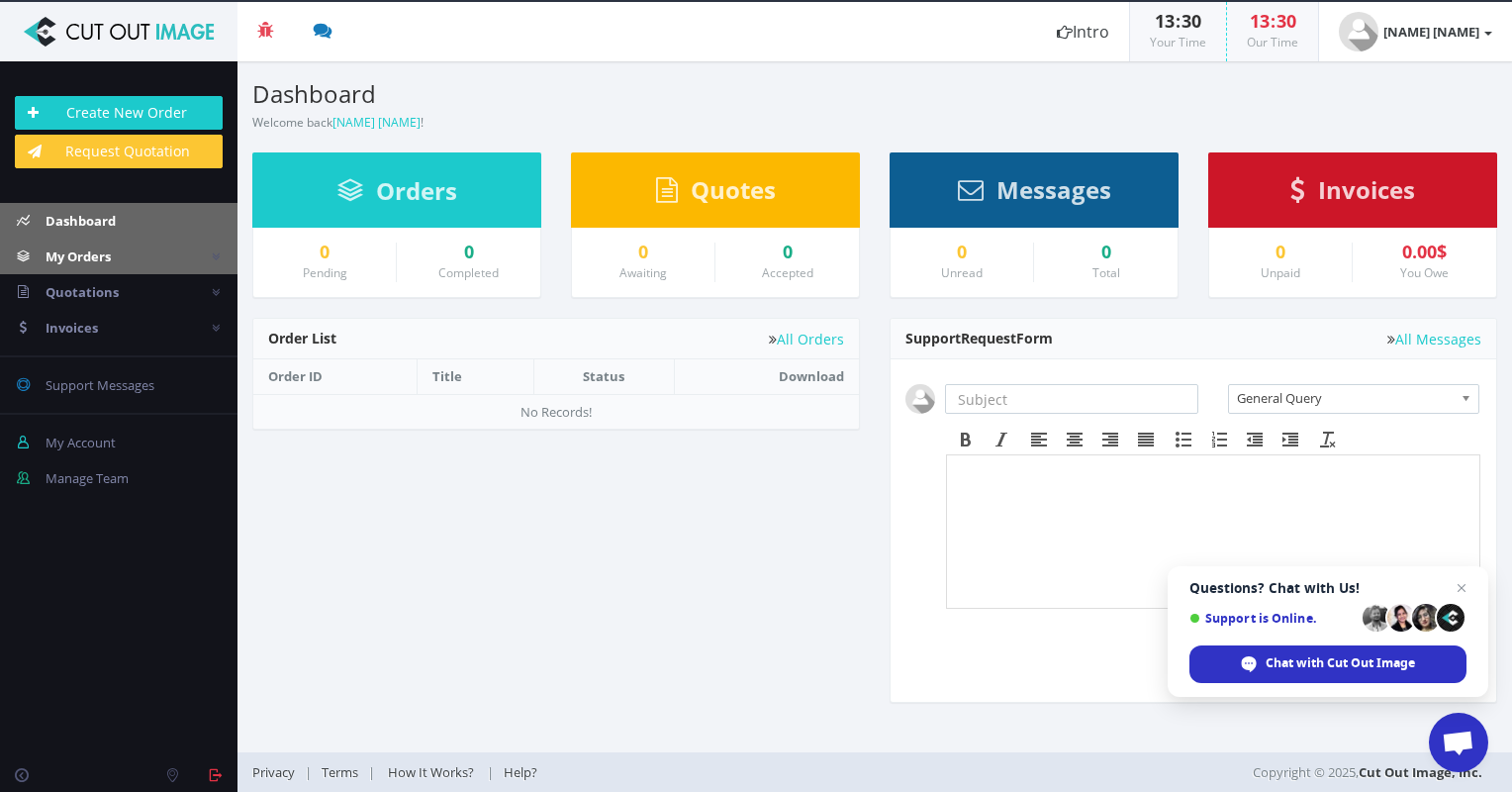 click on "My Orders" at bounding box center (78, 256) 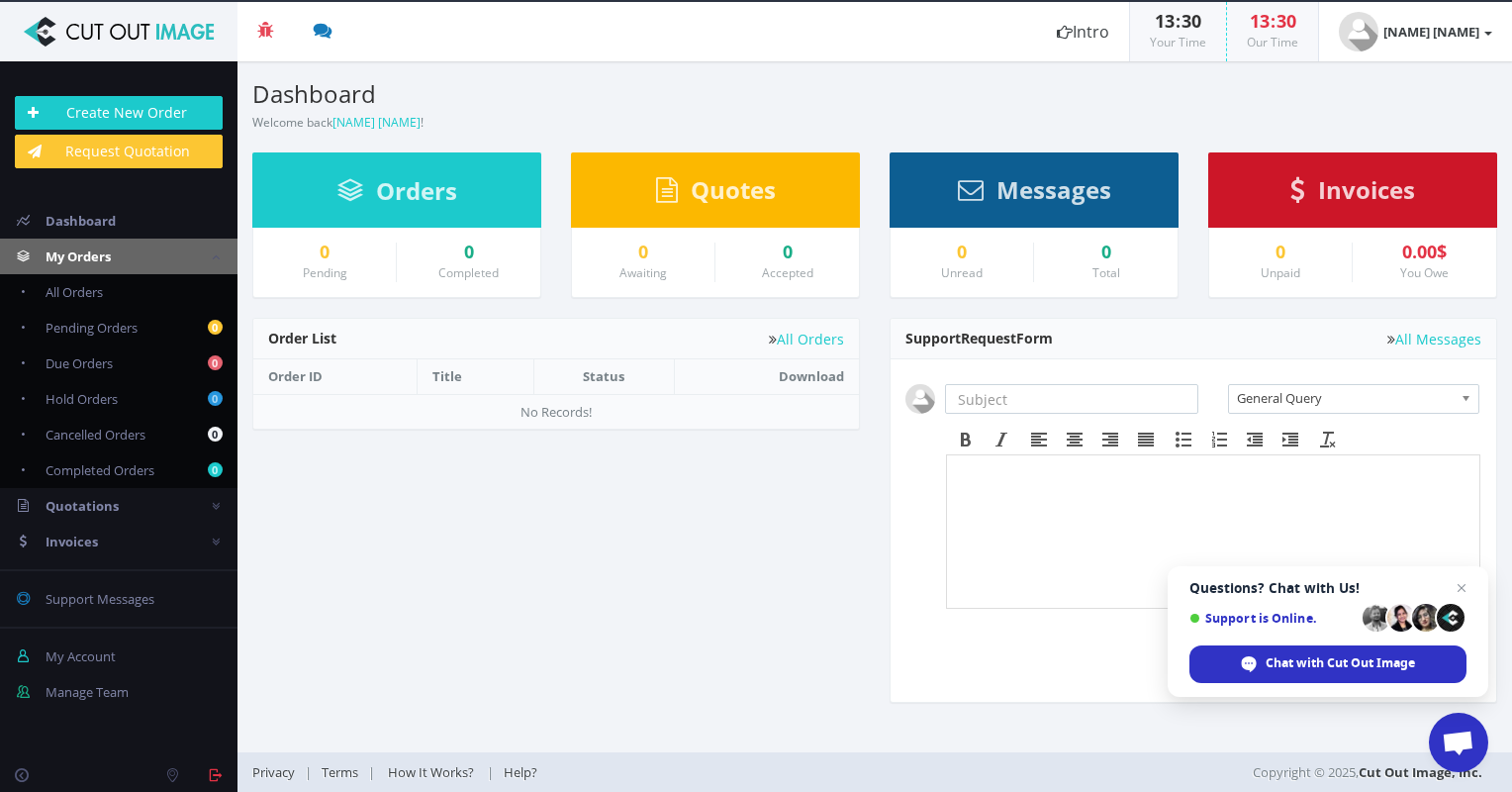 click on "My Orders" at bounding box center (78, 256) 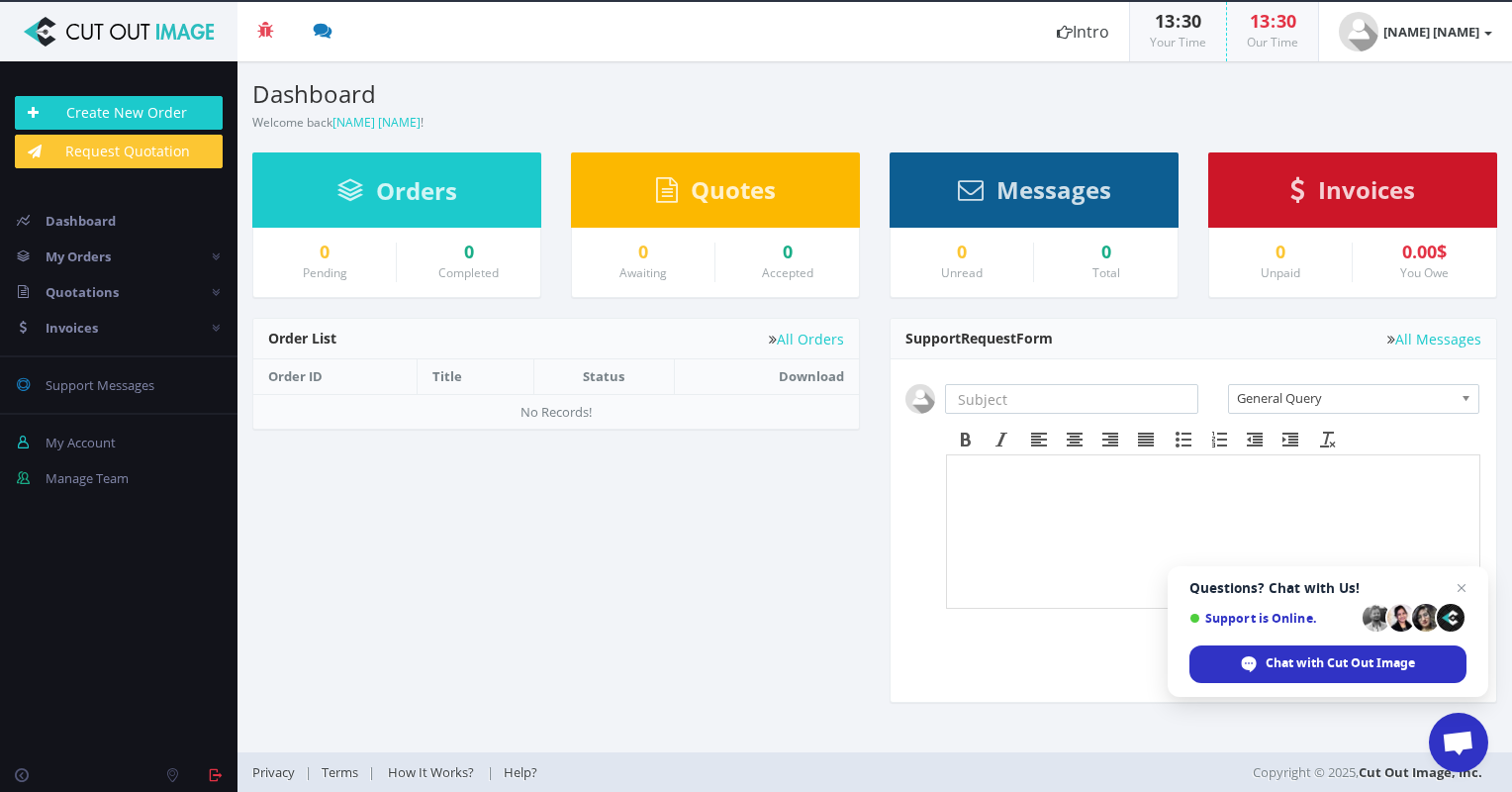 click on "Dashboard
Welcome back  Pim Van Vugt !" at bounding box center (556, 97) 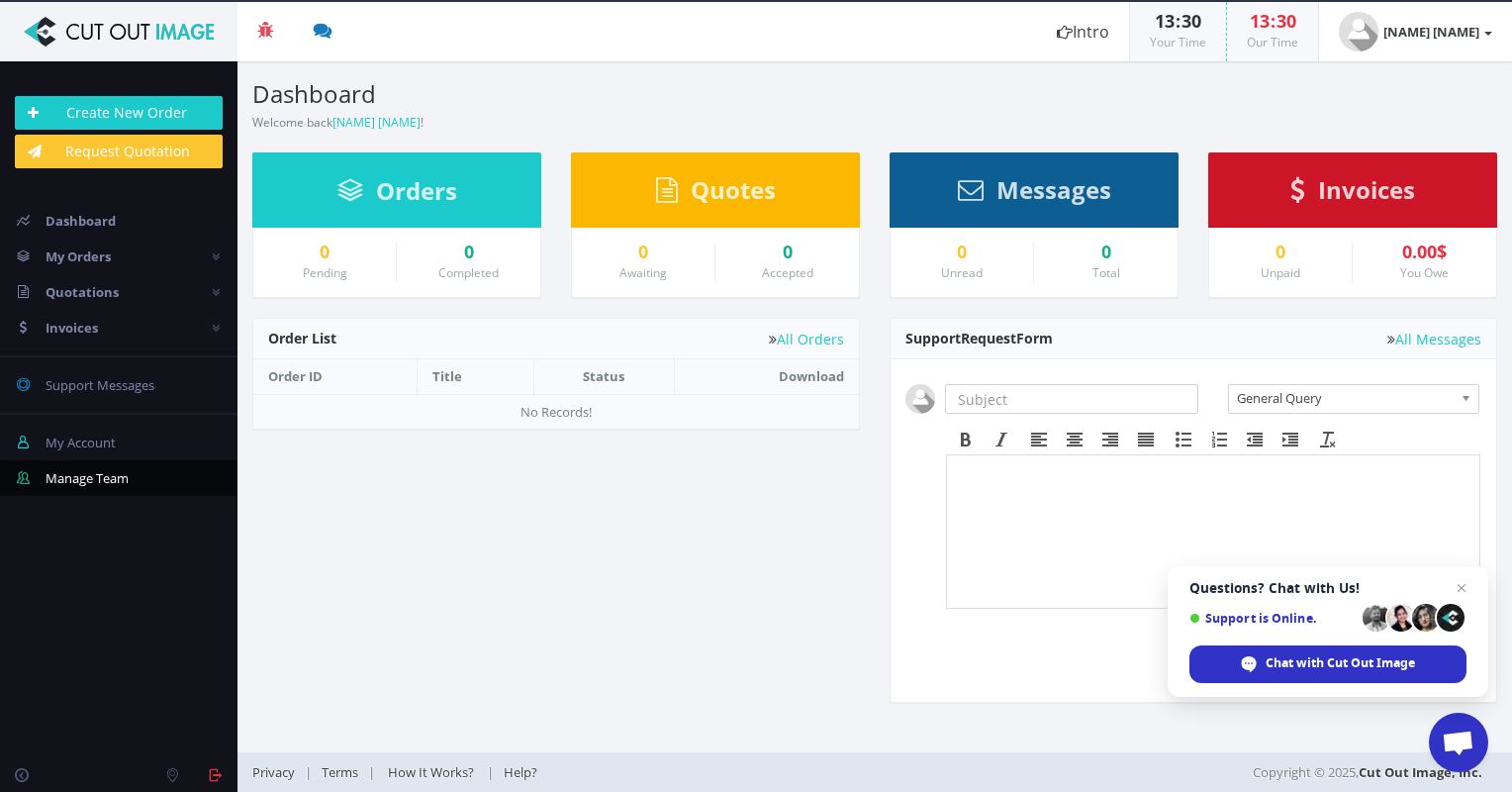 click on "Manage Team" at bounding box center (87, 478) 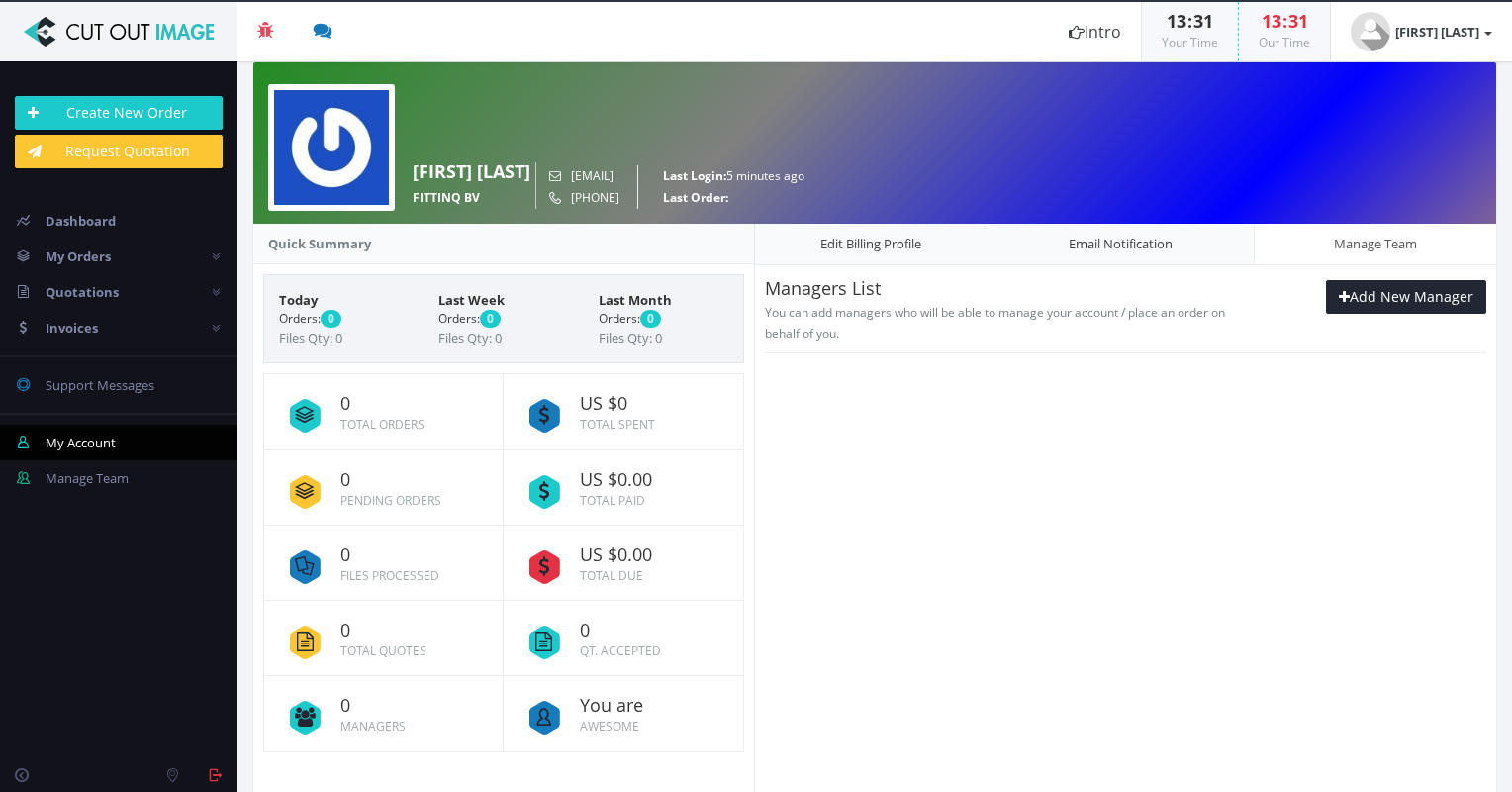 scroll, scrollTop: 0, scrollLeft: 0, axis: both 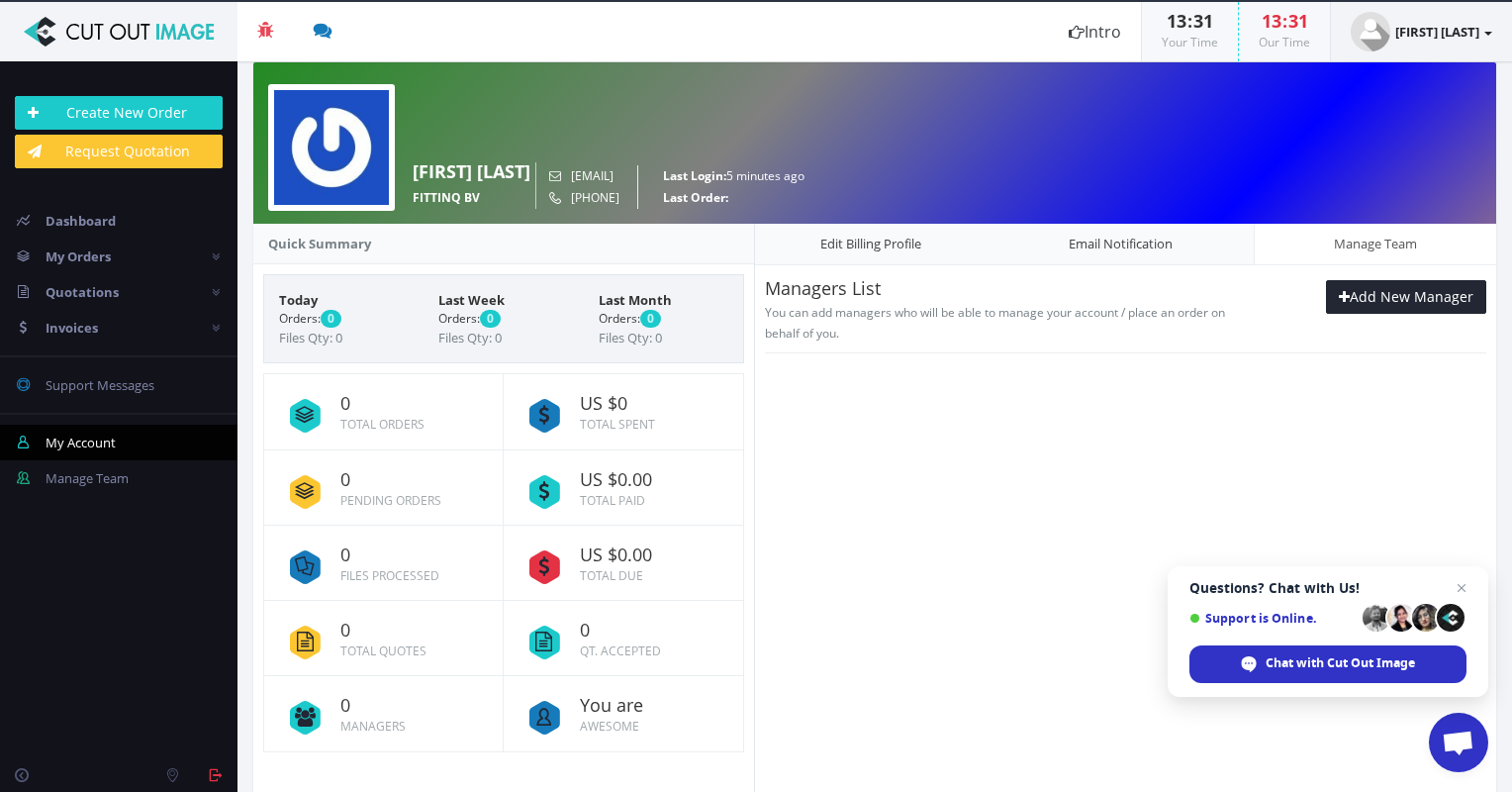click on "[FIRST] [LAST]" at bounding box center [1437, 32] 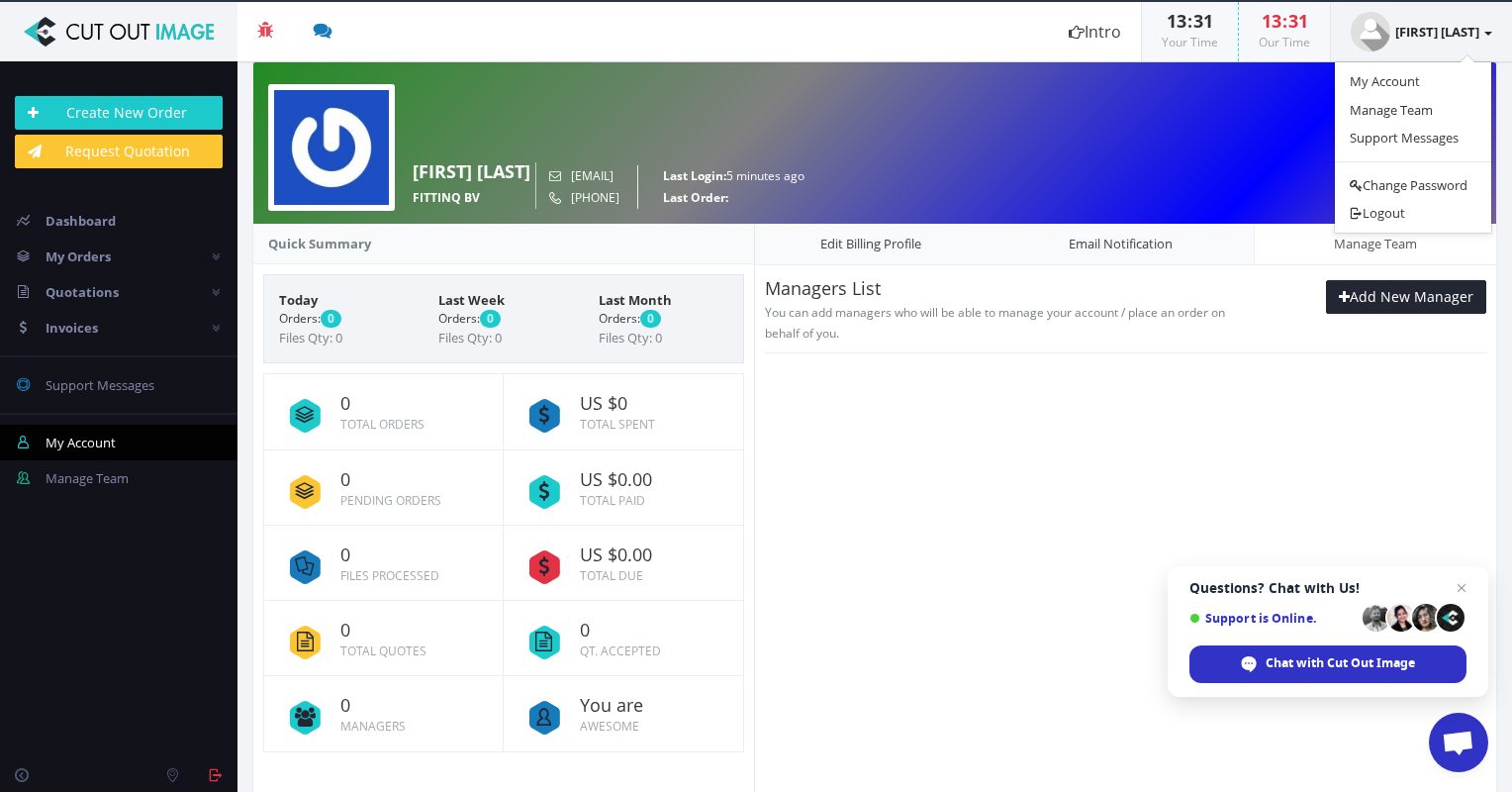 click on "[FIRST] [LAST]" at bounding box center [1437, 32] 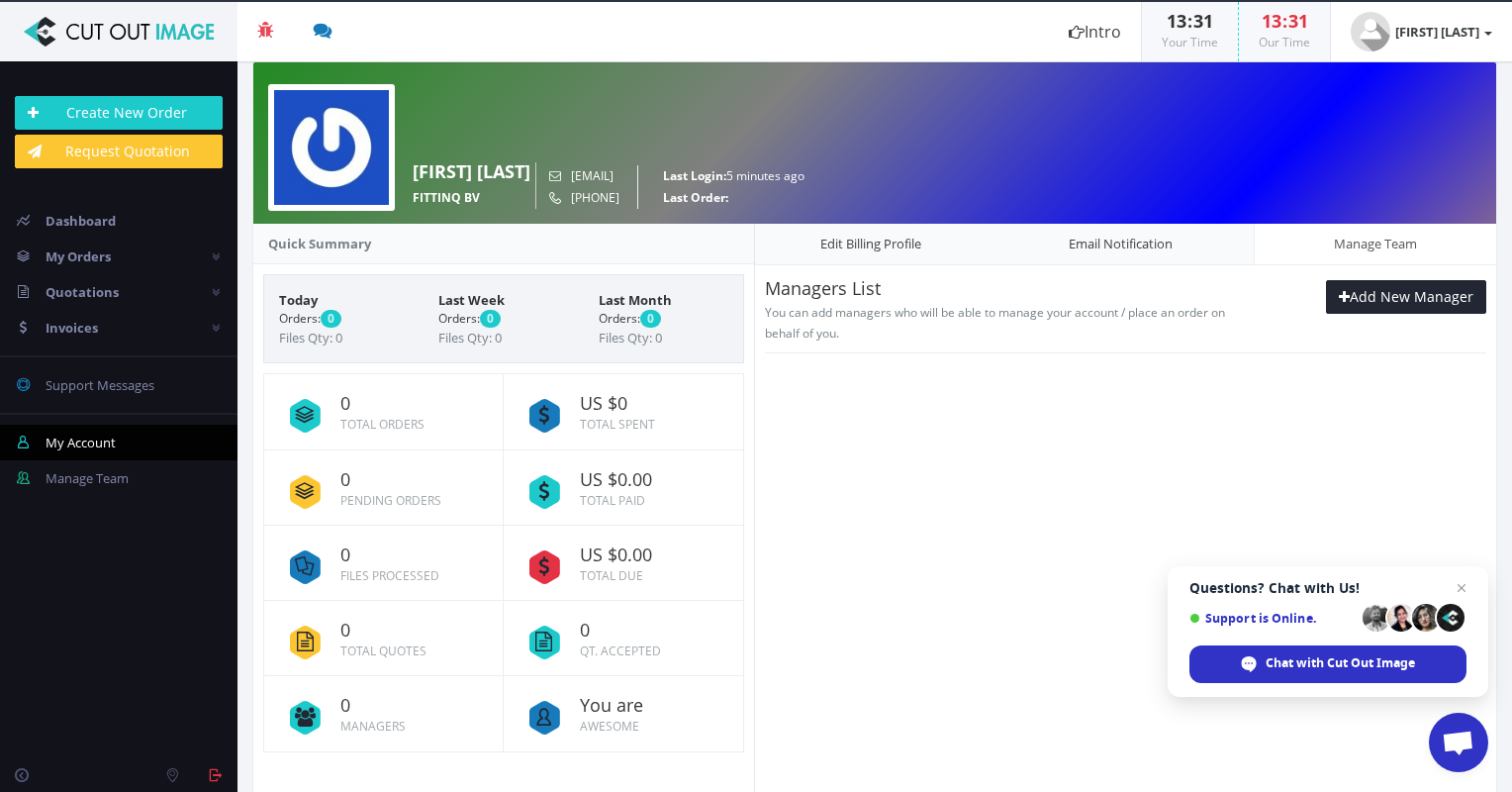 click on "Manage Team" at bounding box center (1375, 244) 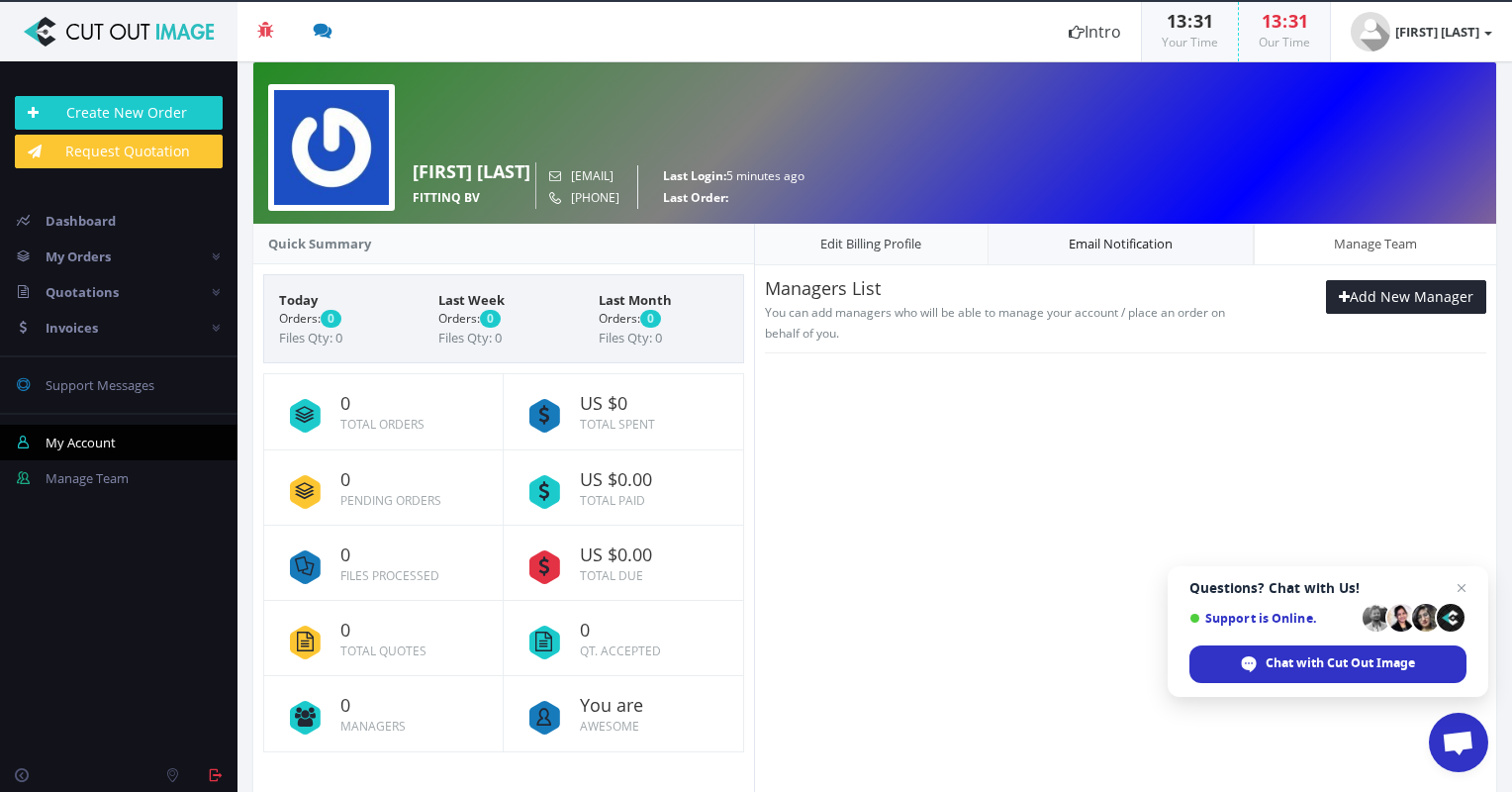 drag, startPoint x: 1087, startPoint y: 247, endPoint x: 1004, endPoint y: 242, distance: 83.15047 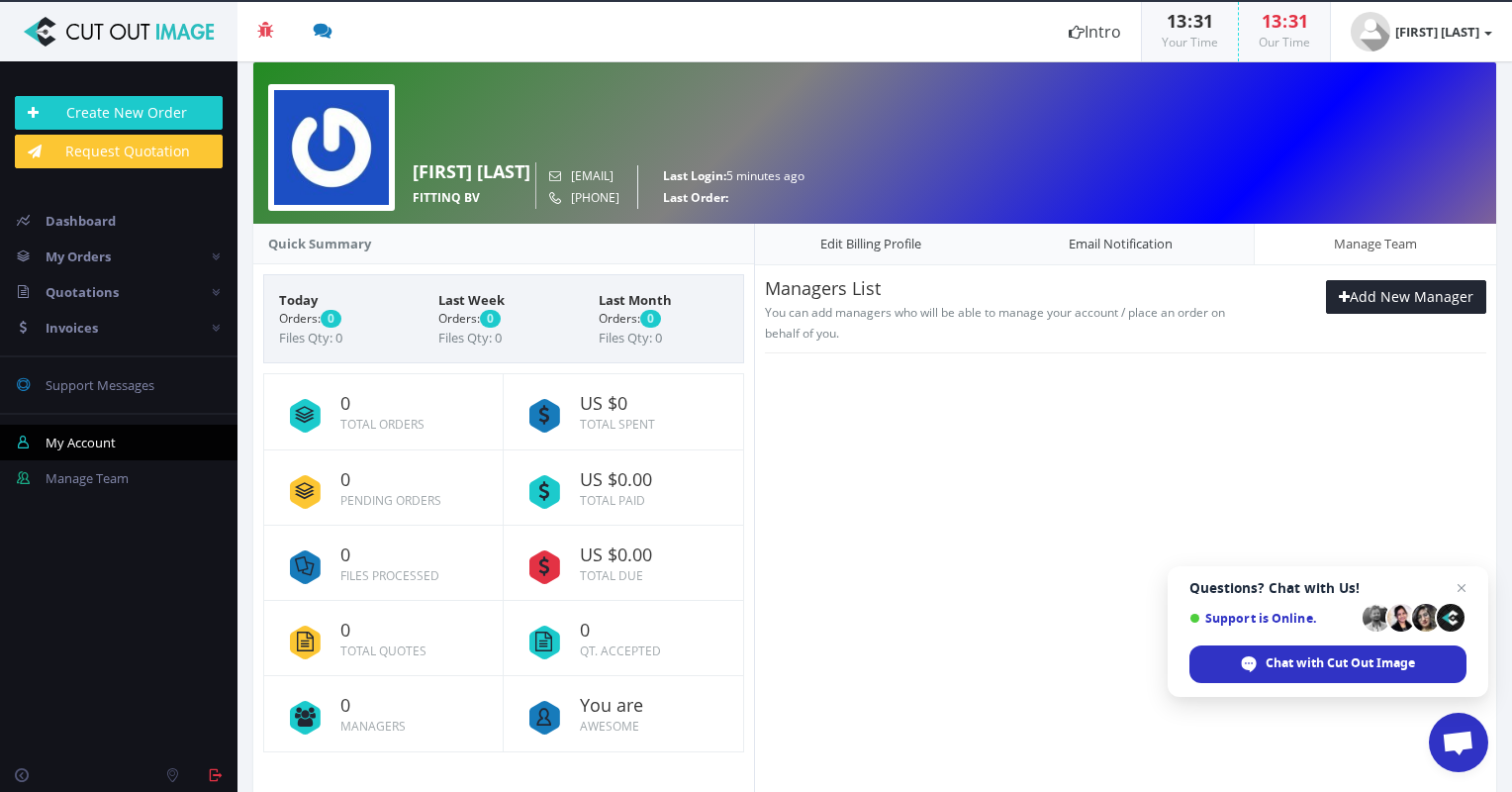 scroll, scrollTop: 167, scrollLeft: 0, axis: vertical 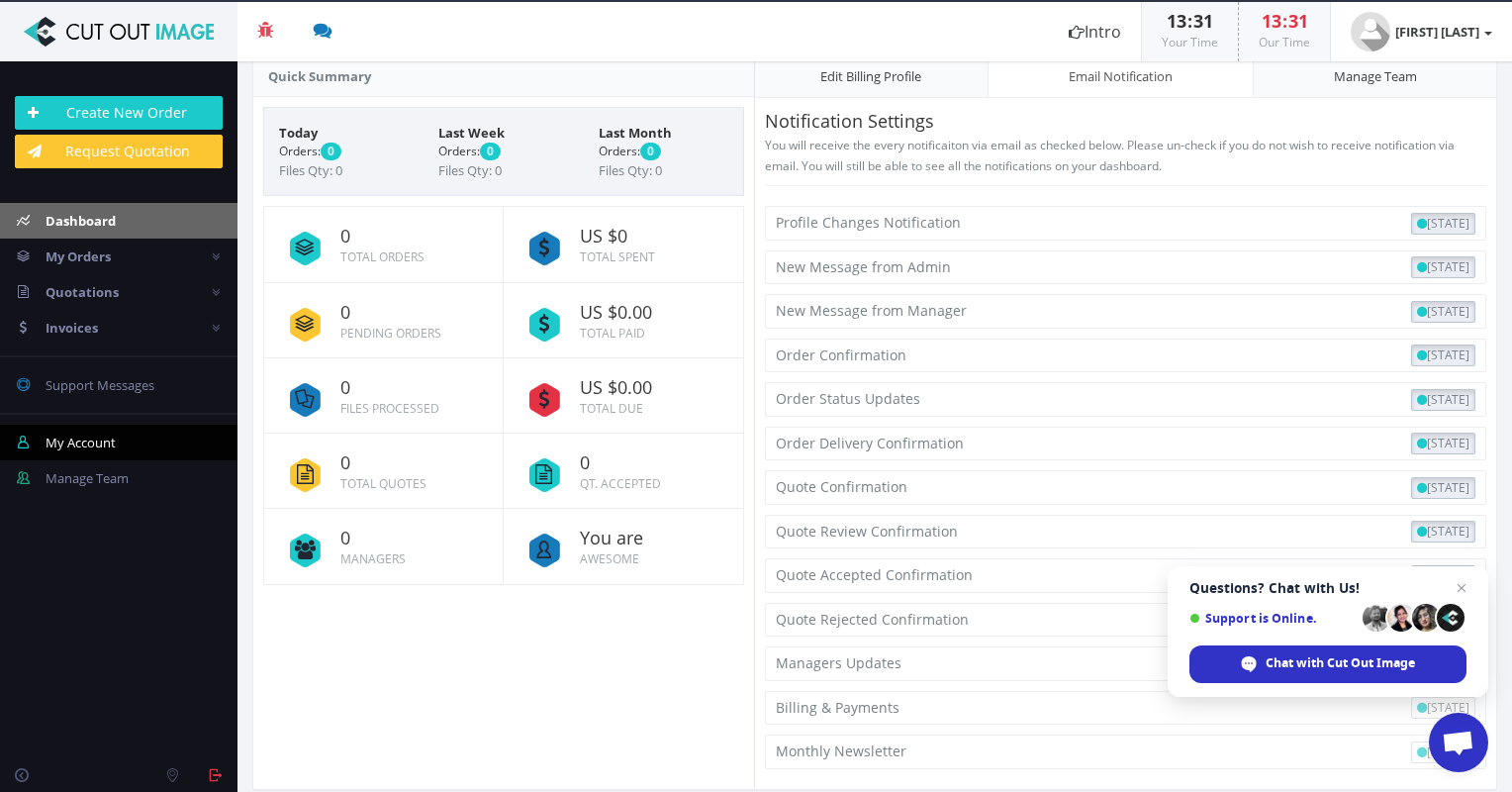 click on "Dashboard" at bounding box center (119, 221) 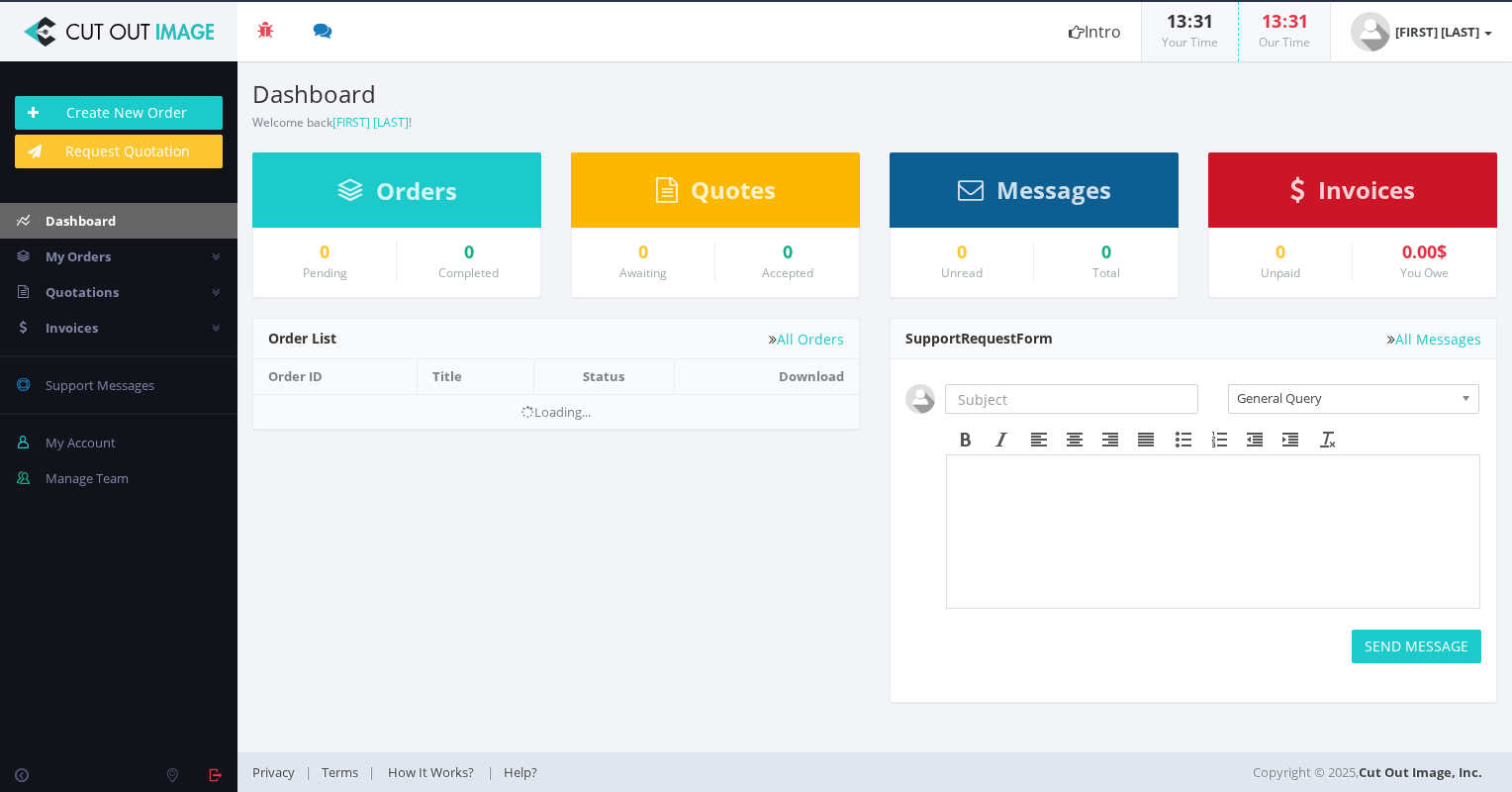 scroll, scrollTop: 0, scrollLeft: 0, axis: both 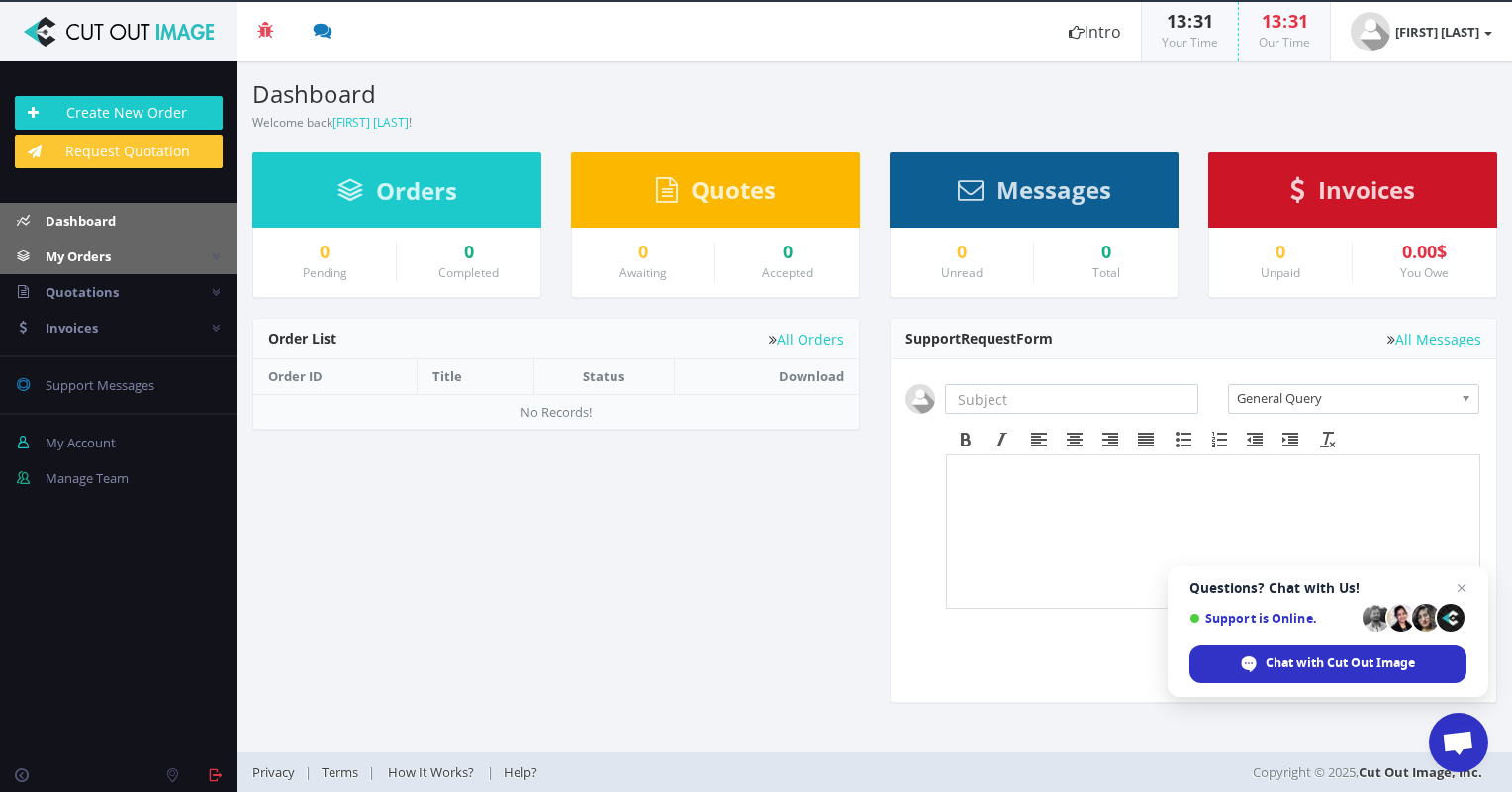 click on "My Orders" at bounding box center (78, 256) 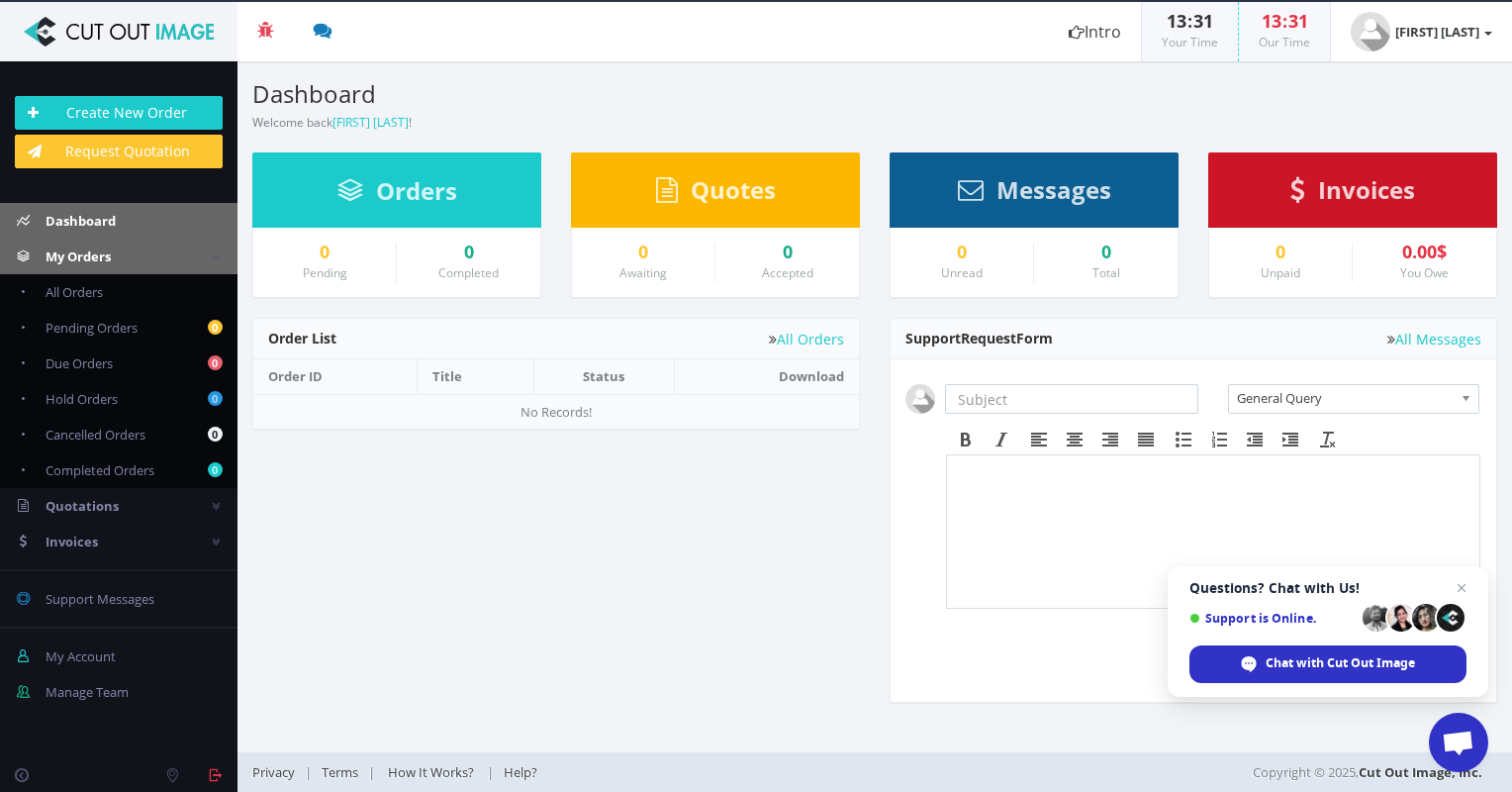 click on "Dashboard" at bounding box center (80, 221) 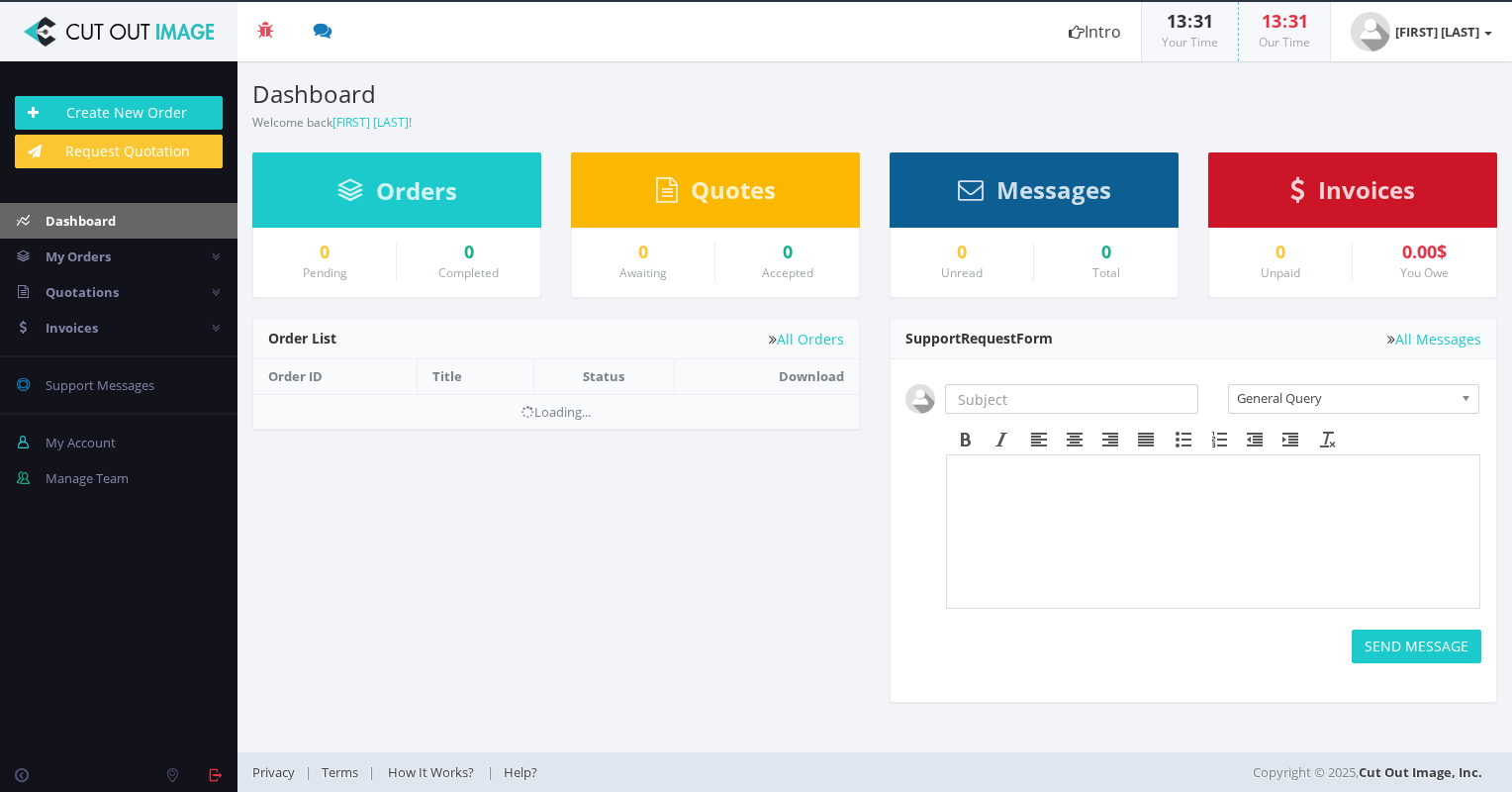 scroll, scrollTop: 0, scrollLeft: 0, axis: both 